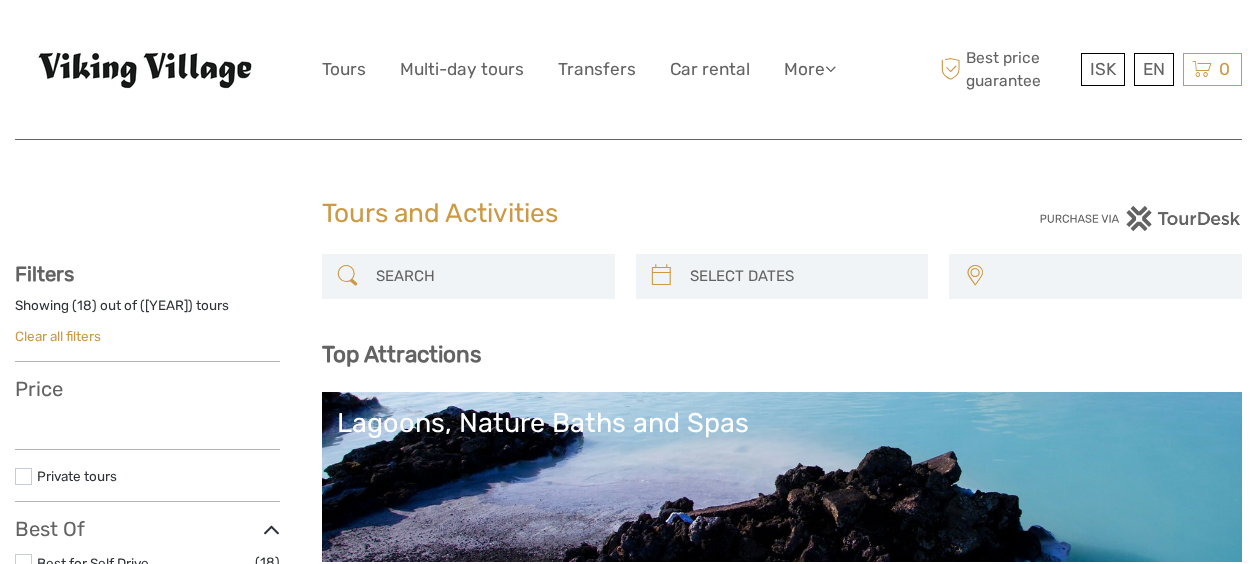 select 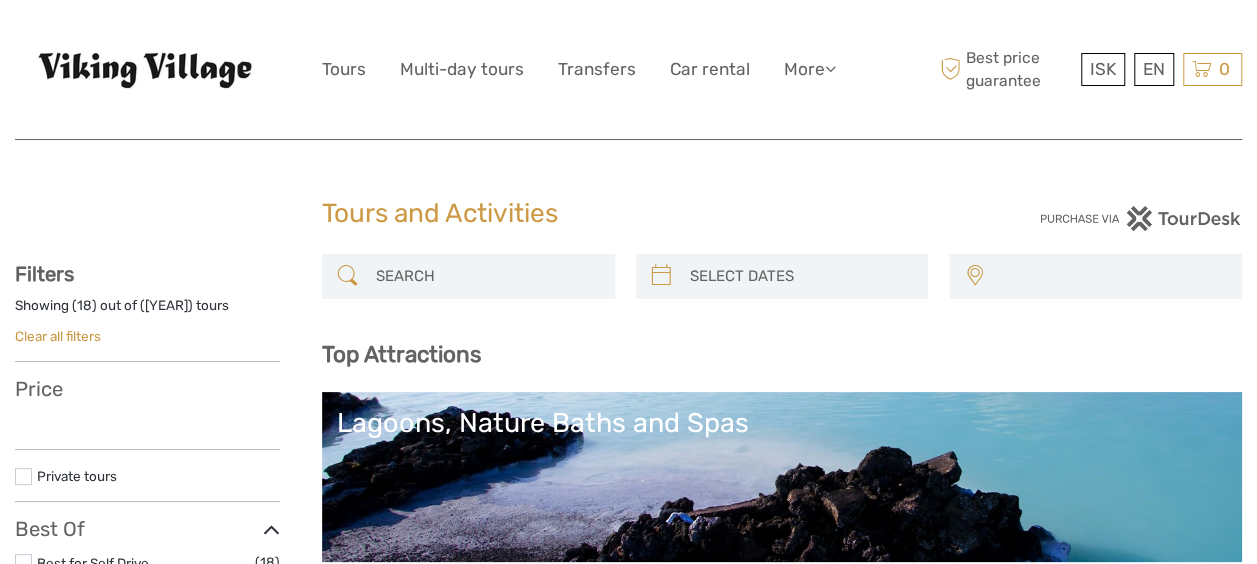 scroll, scrollTop: 0, scrollLeft: 0, axis: both 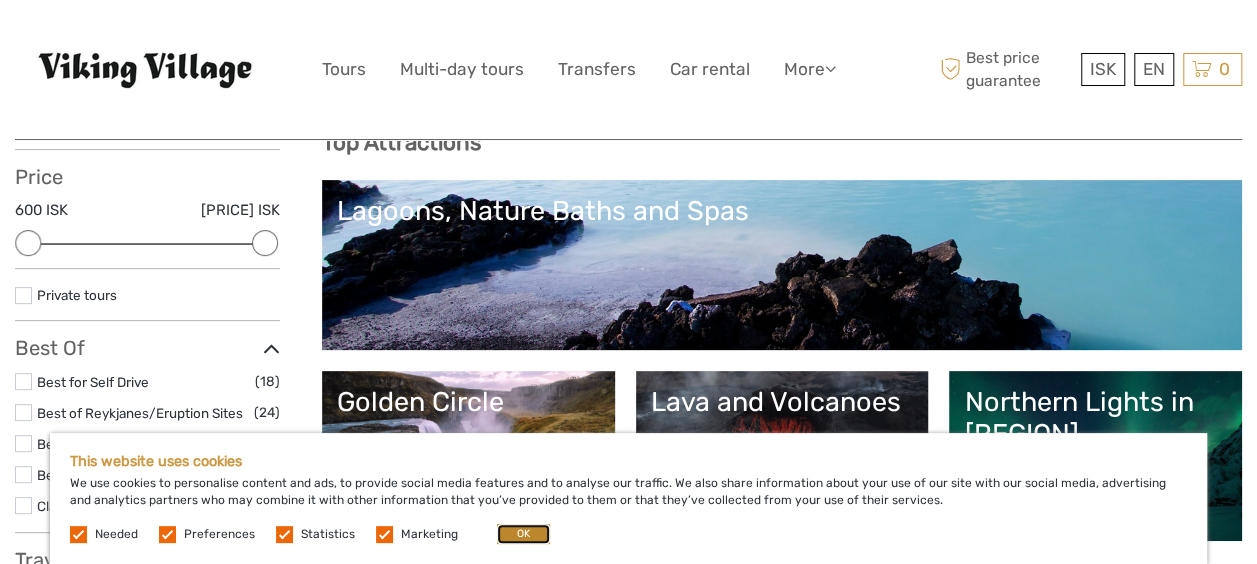 click on "OK" at bounding box center [523, 534] 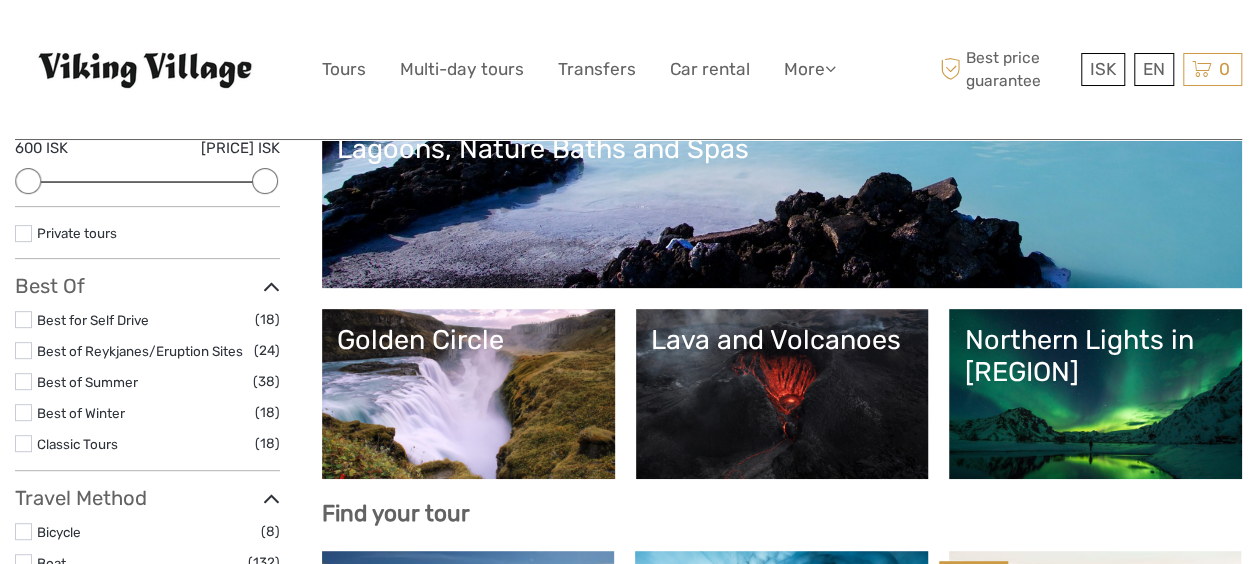 scroll, scrollTop: 308, scrollLeft: 0, axis: vertical 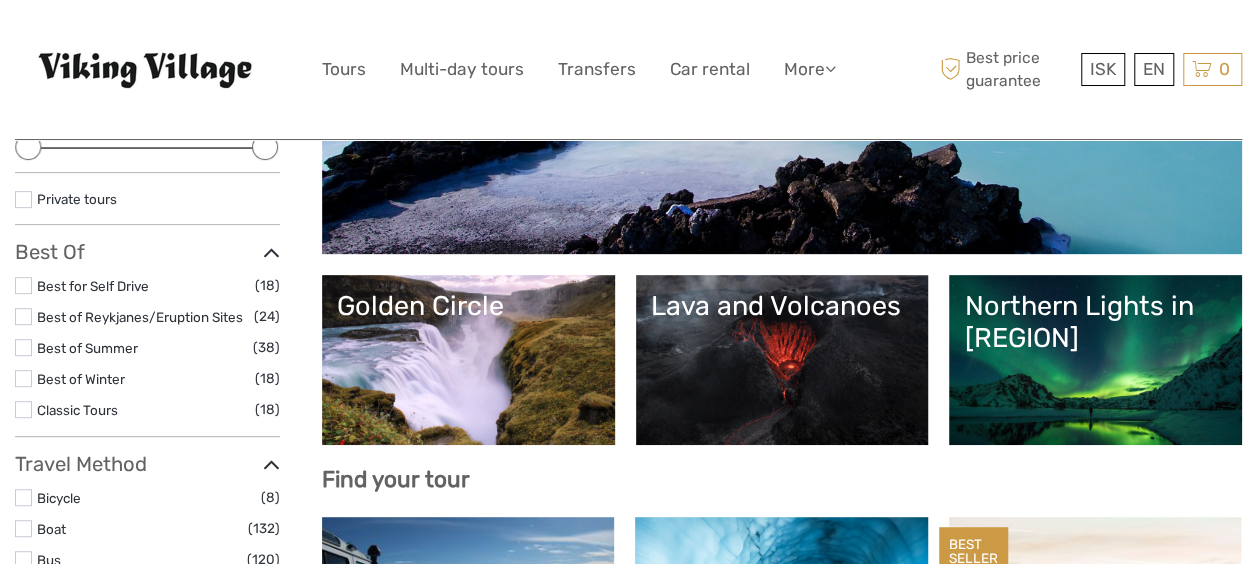 click on "Northern Lights in Iceland" at bounding box center [1095, 322] 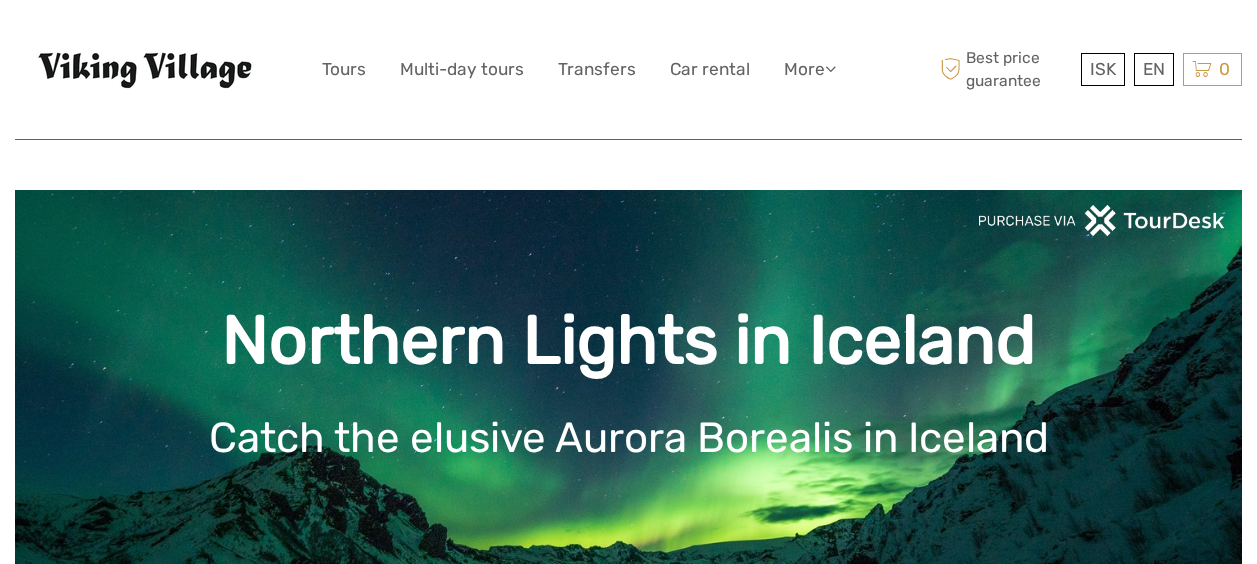 scroll, scrollTop: 0, scrollLeft: 0, axis: both 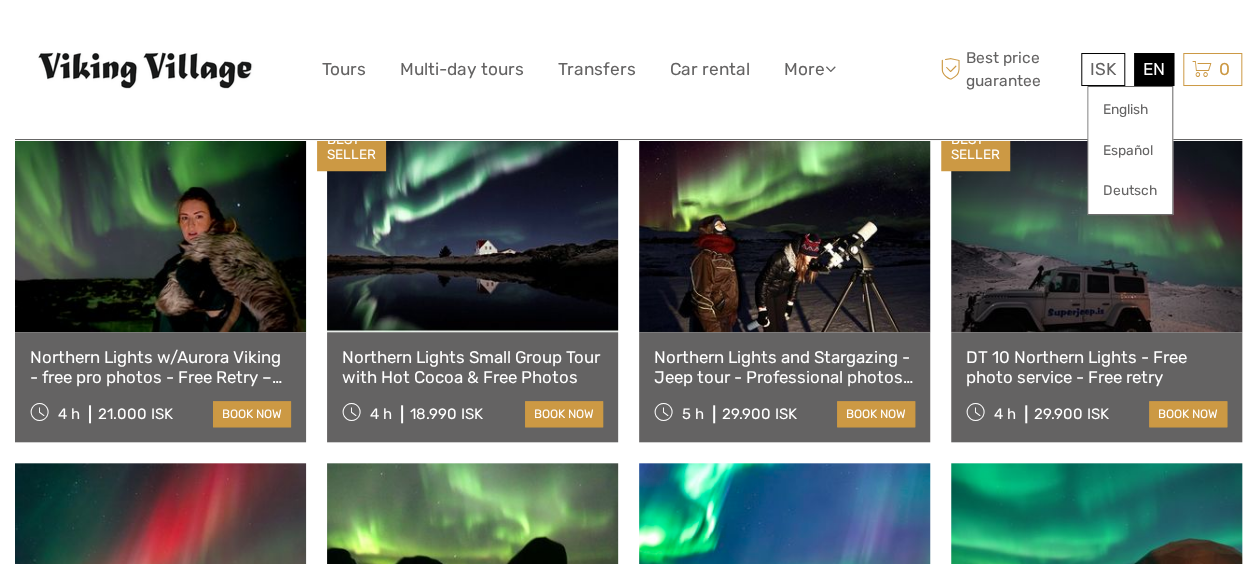 click on "EN
English
Español
Deutsch" at bounding box center [1154, 69] 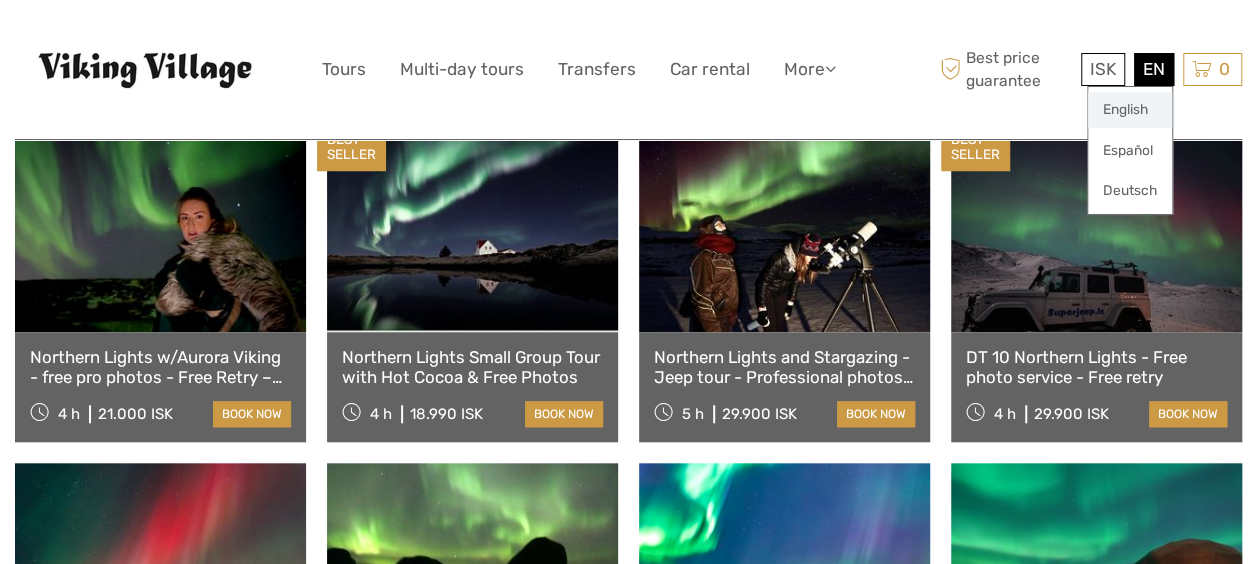 click on "English" at bounding box center (1130, 110) 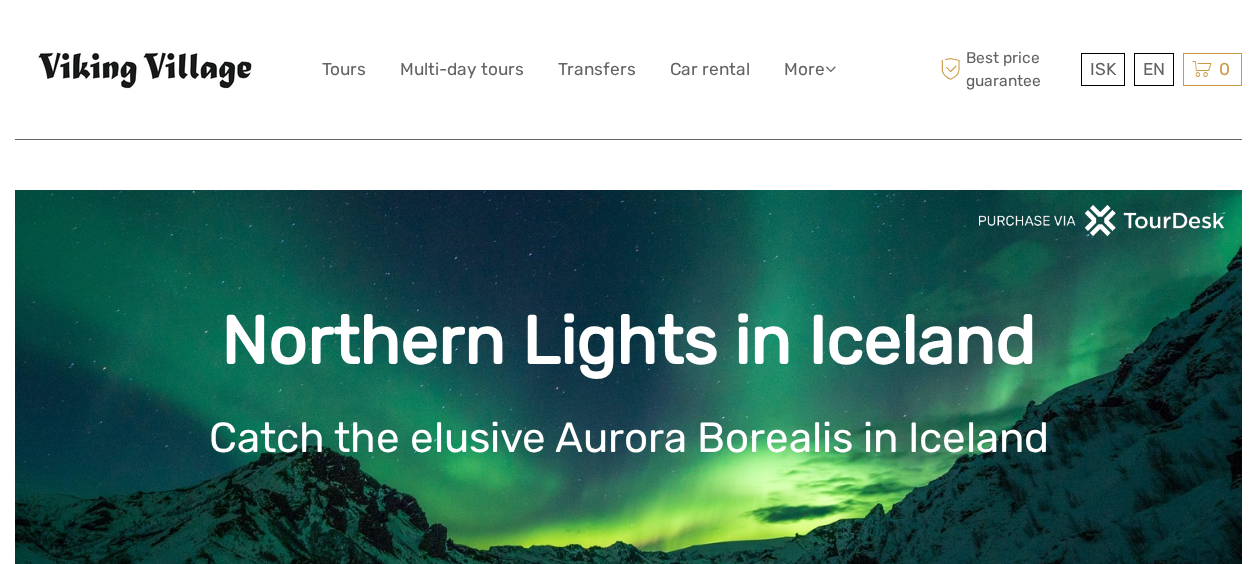 scroll, scrollTop: 0, scrollLeft: 0, axis: both 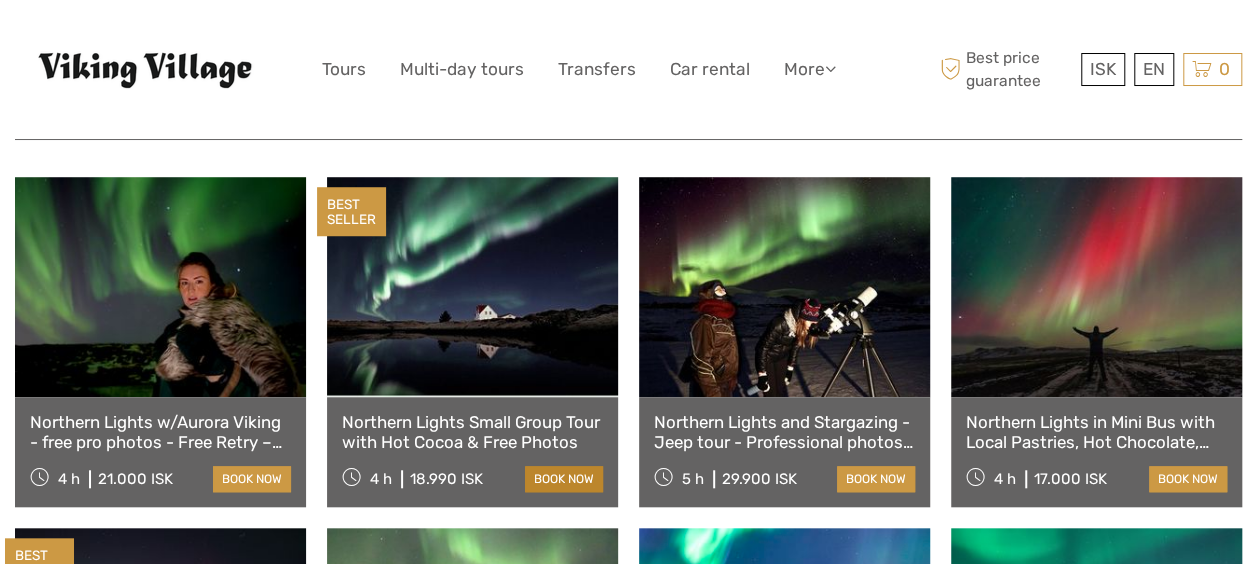 click on "book now" at bounding box center [564, 479] 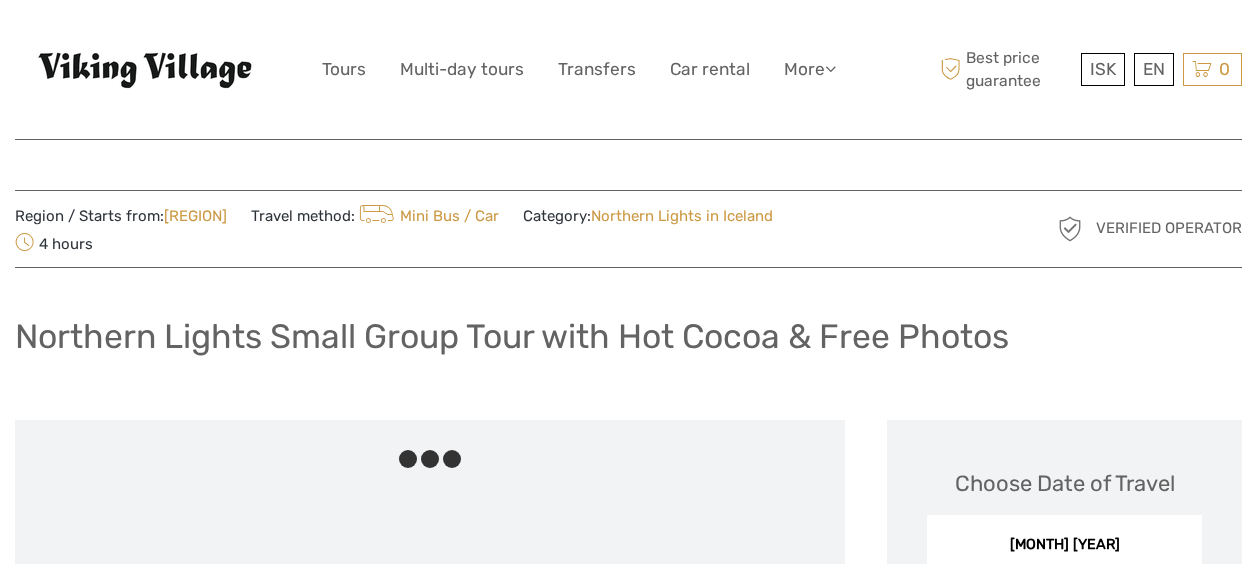 scroll, scrollTop: 0, scrollLeft: 0, axis: both 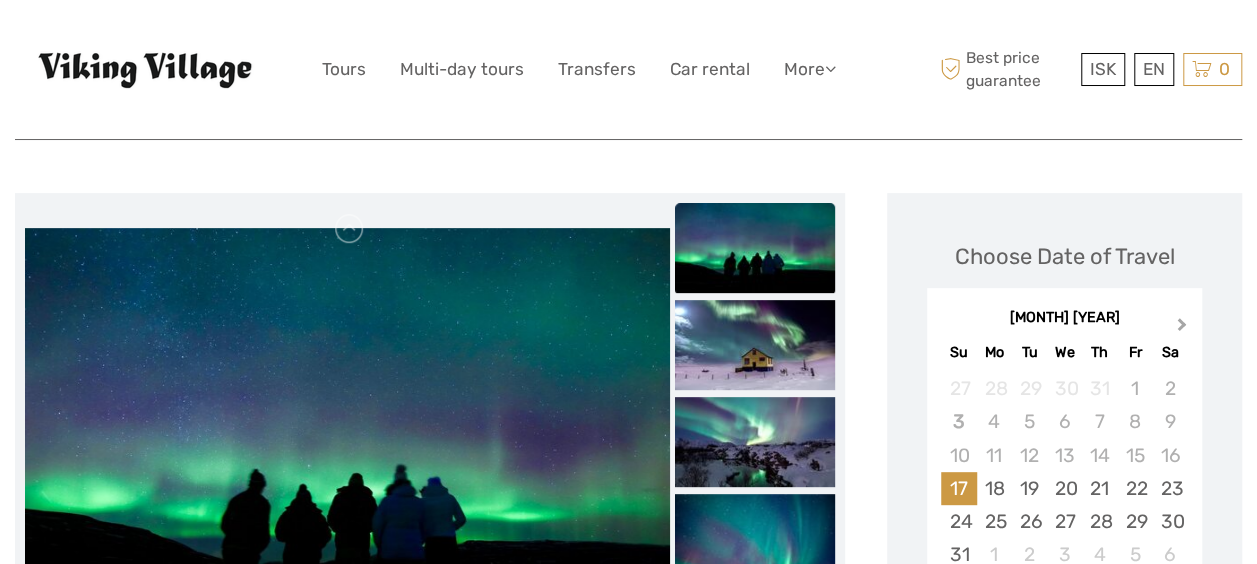 click on "Next Month" at bounding box center [1182, 328] 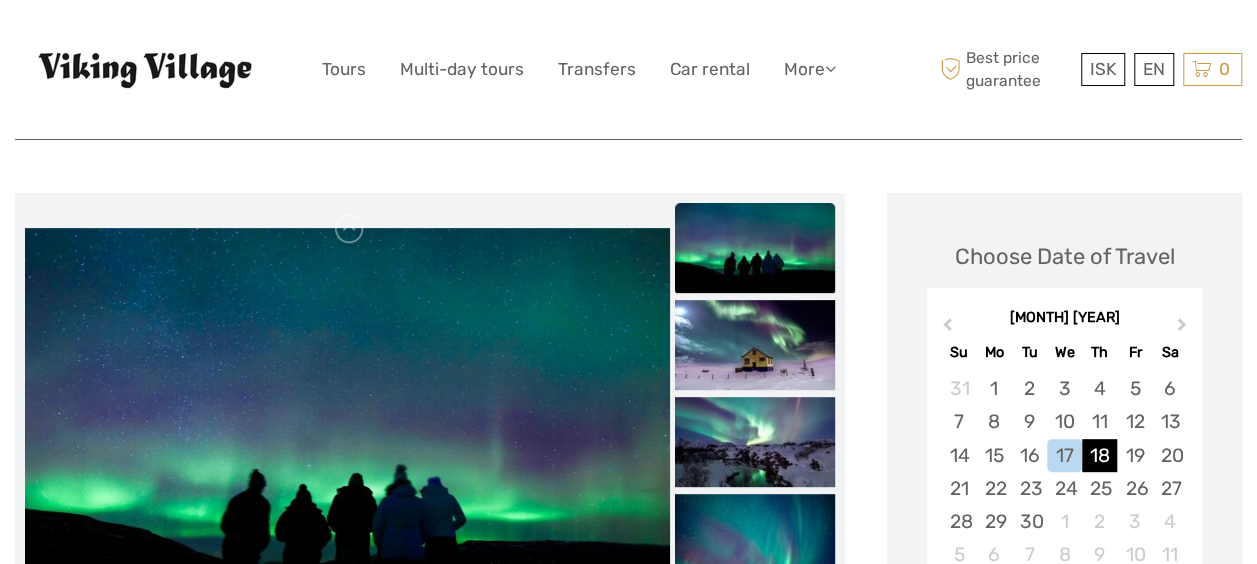 click on "18" at bounding box center [1099, 455] 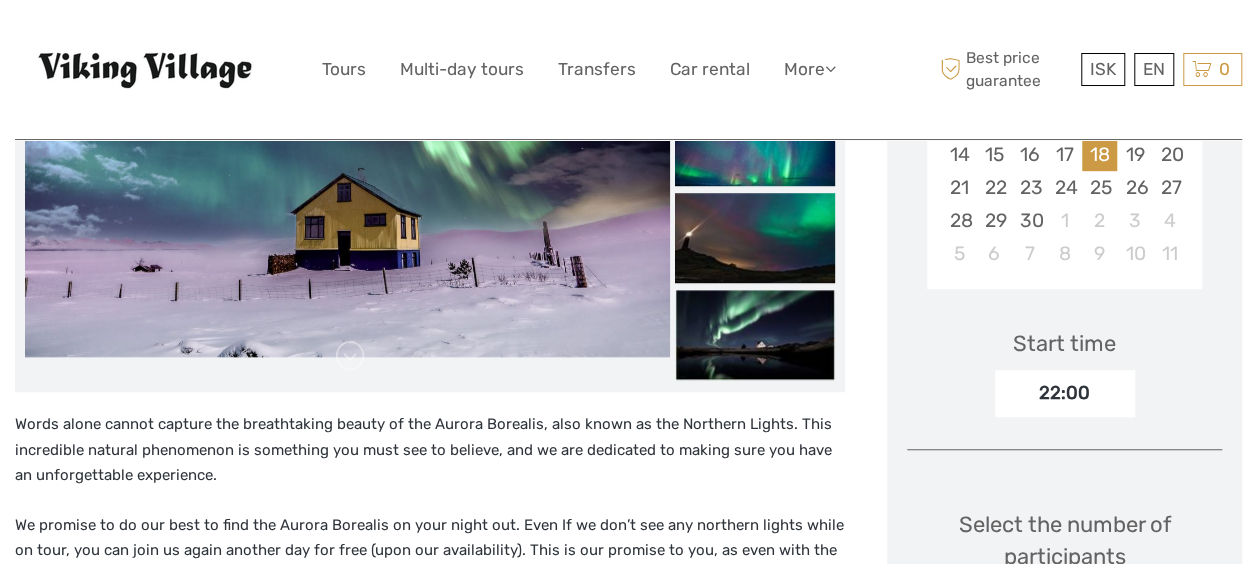 scroll, scrollTop: 560, scrollLeft: 0, axis: vertical 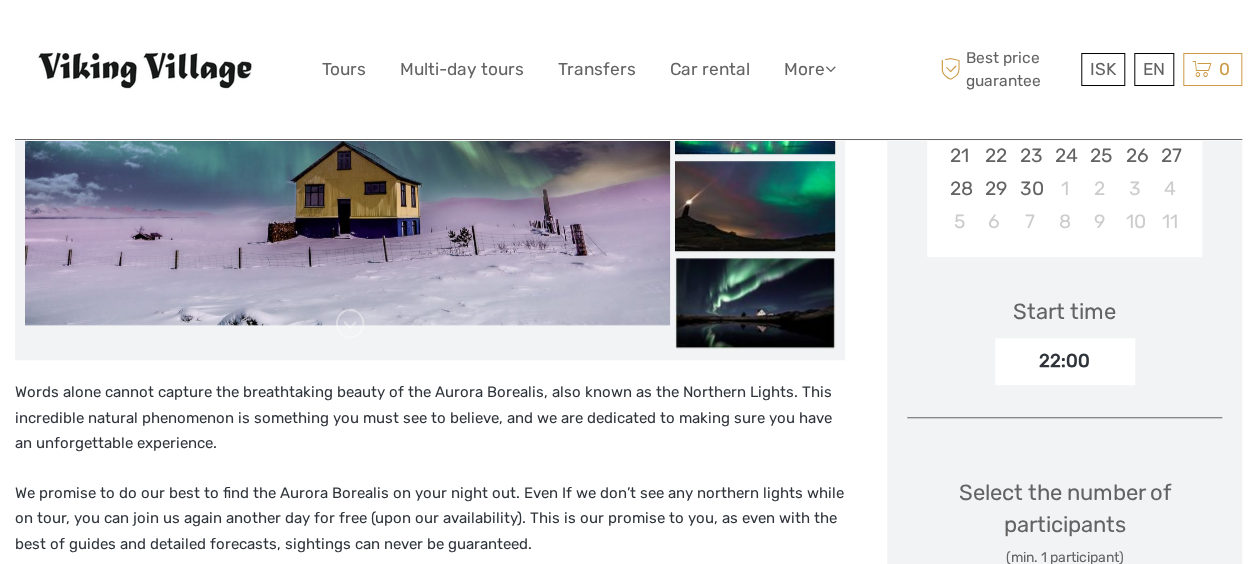 click on "22:00" at bounding box center [1065, 361] 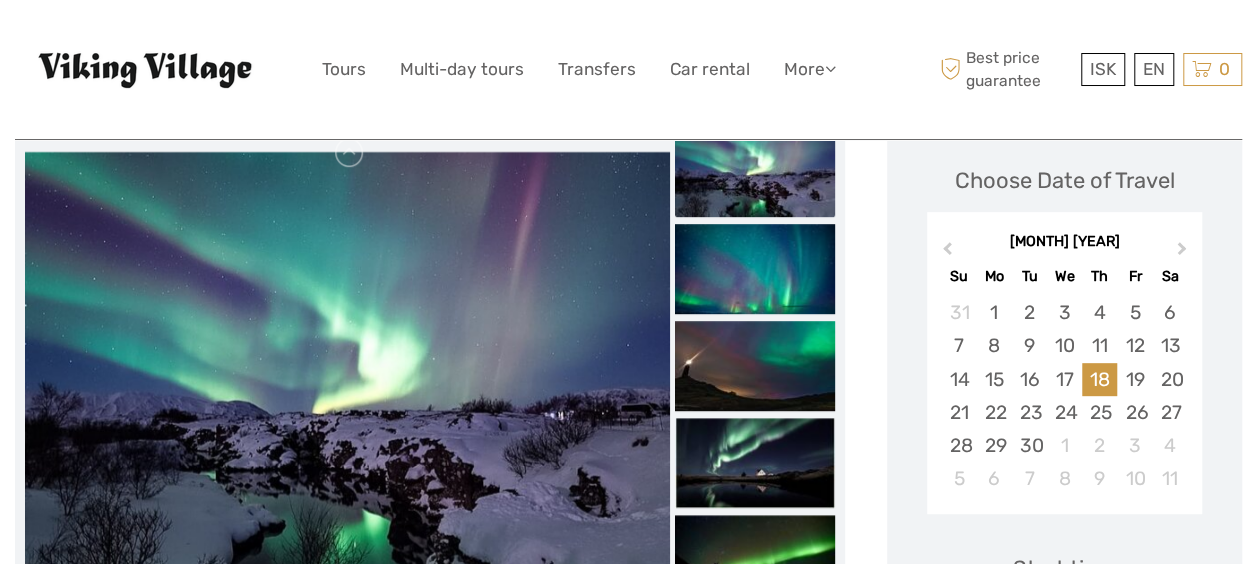 scroll, scrollTop: 304, scrollLeft: 0, axis: vertical 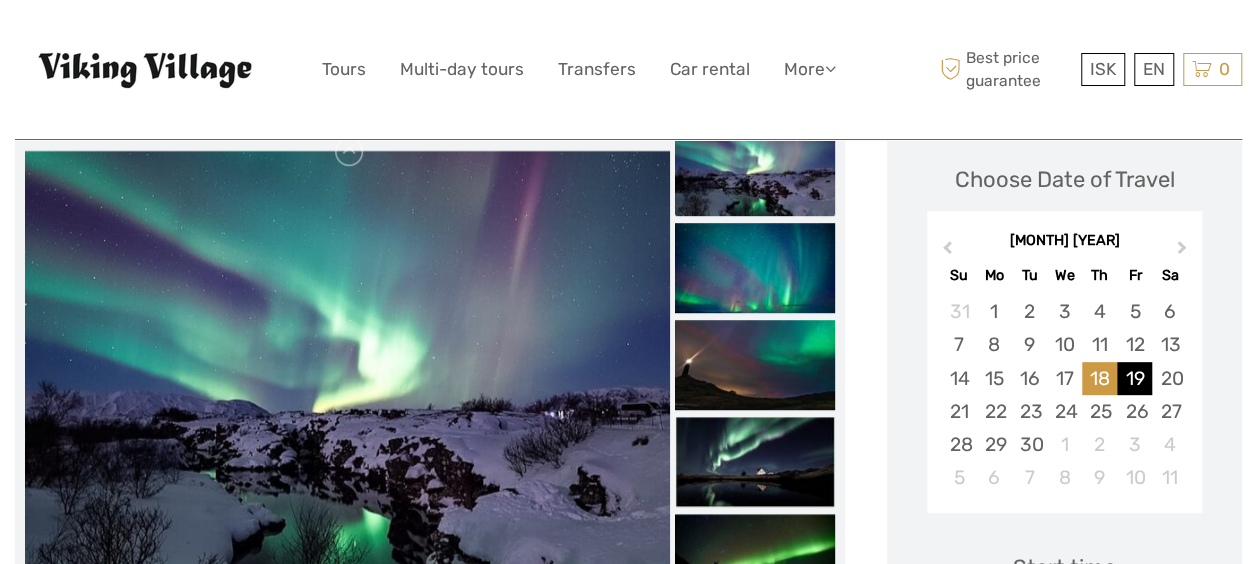 click on "19" at bounding box center [1134, 378] 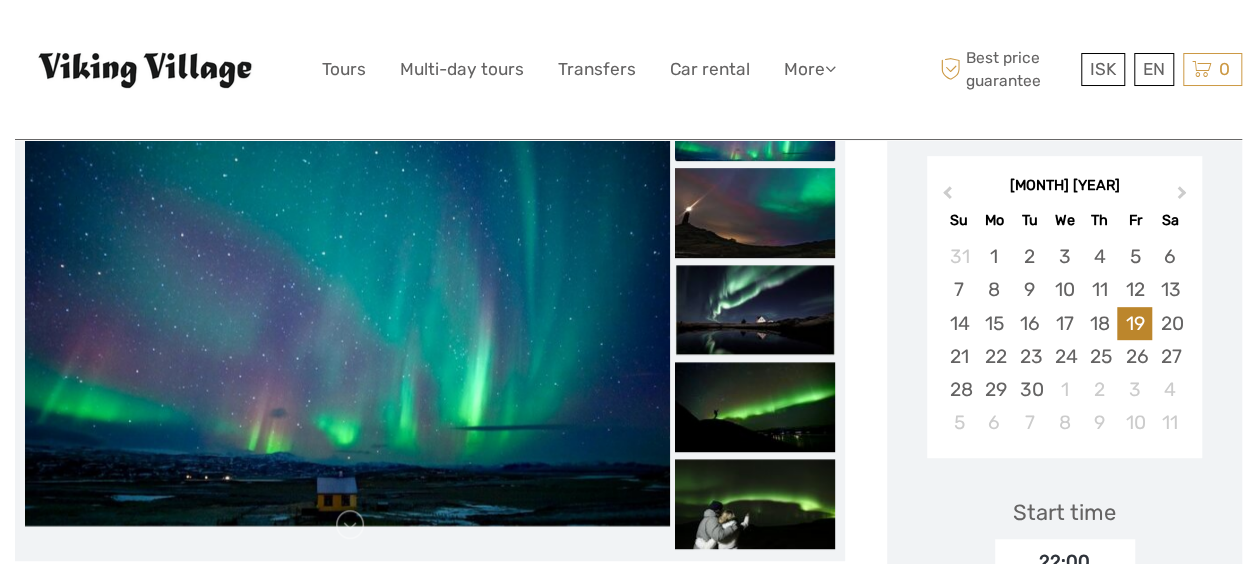 scroll, scrollTop: 324, scrollLeft: 0, axis: vertical 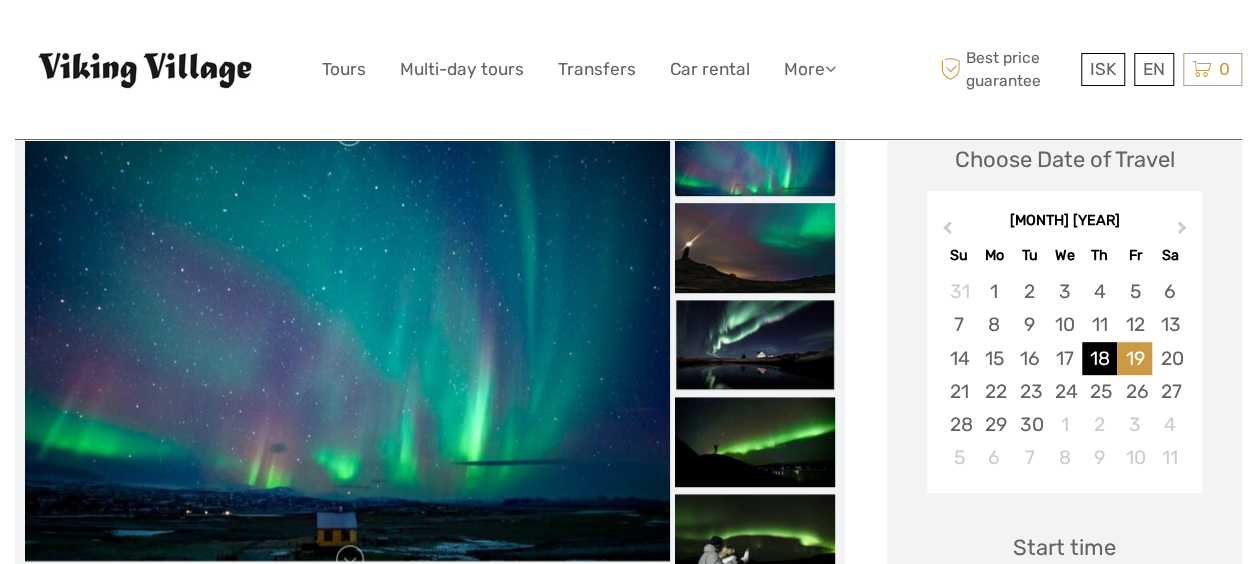 click on "18" at bounding box center (1099, 358) 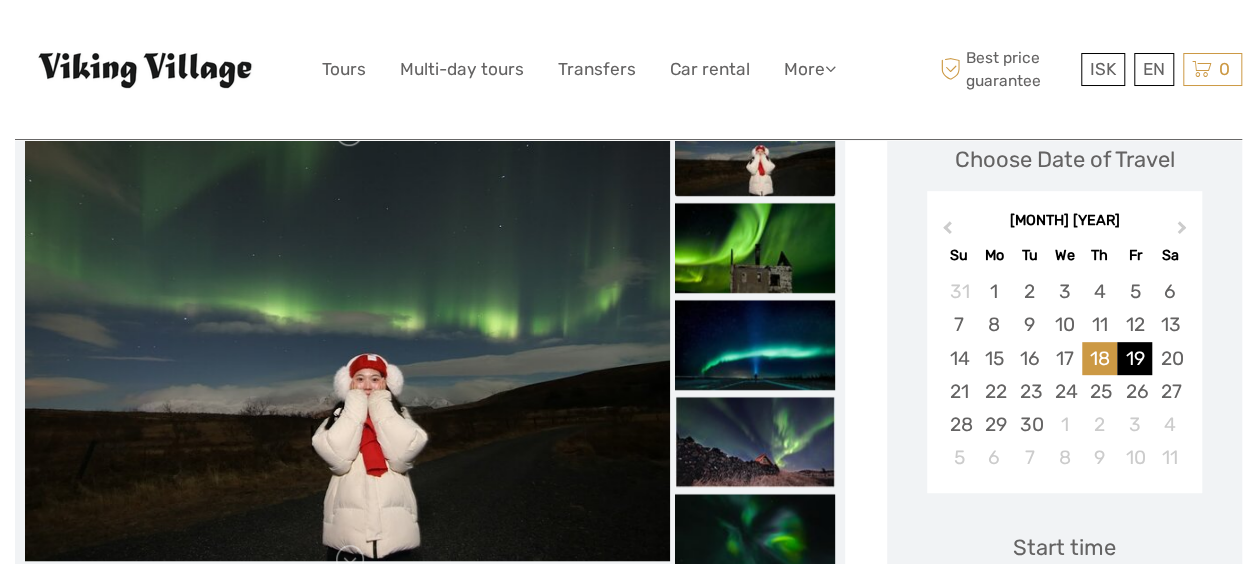 click on "19" at bounding box center [1134, 358] 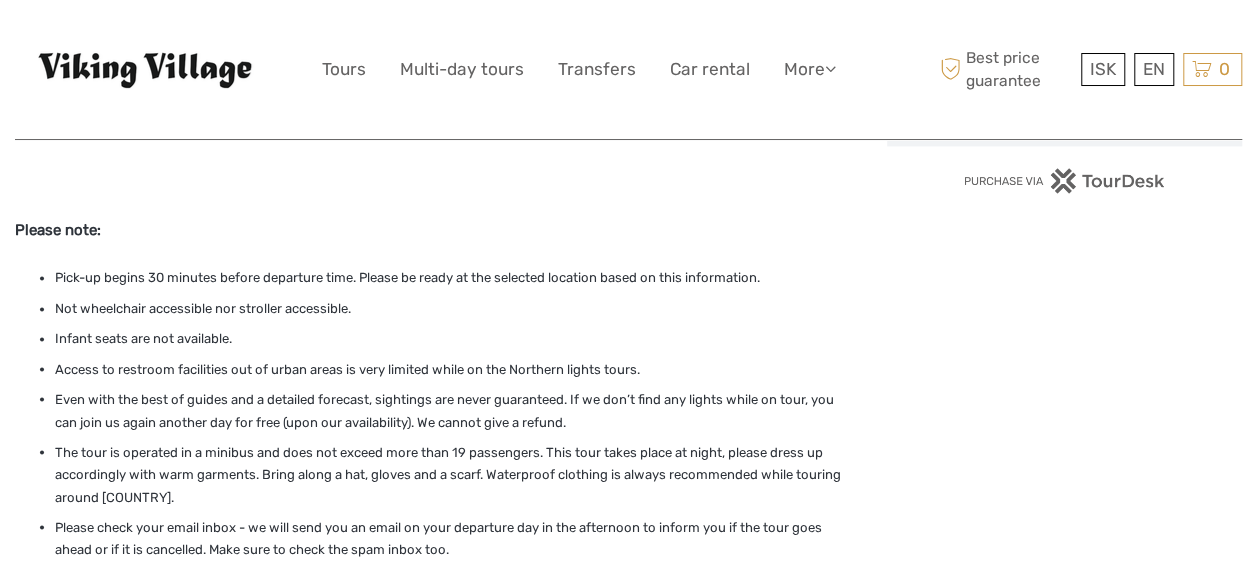 scroll, scrollTop: 1536, scrollLeft: 0, axis: vertical 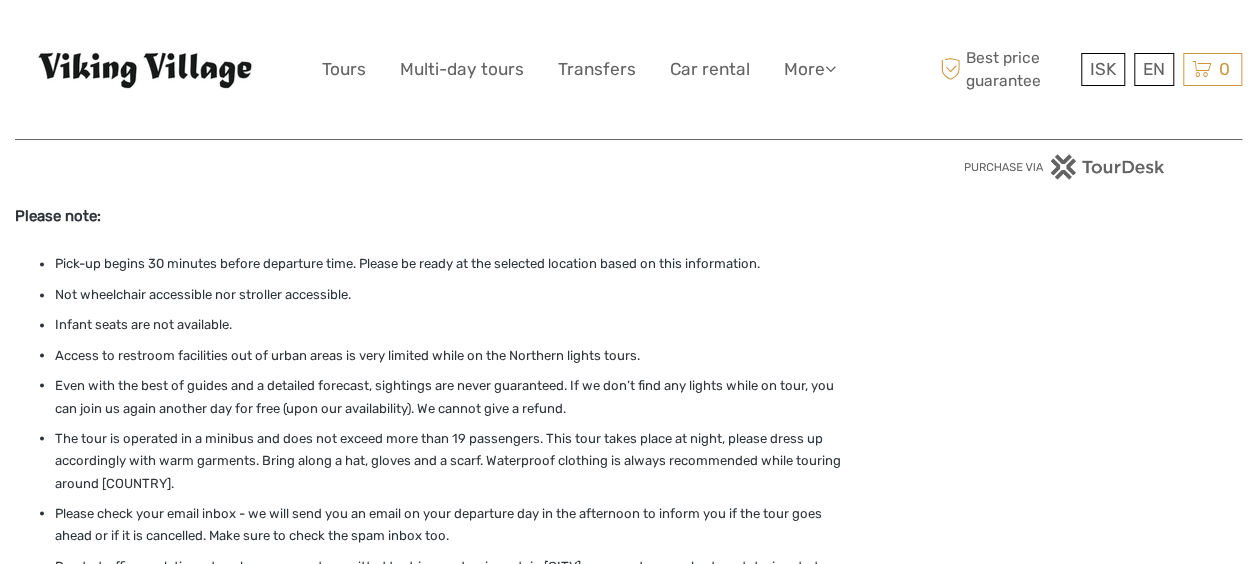 click on "Not wheelchair accessible nor stroller accessible." at bounding box center [450, 295] 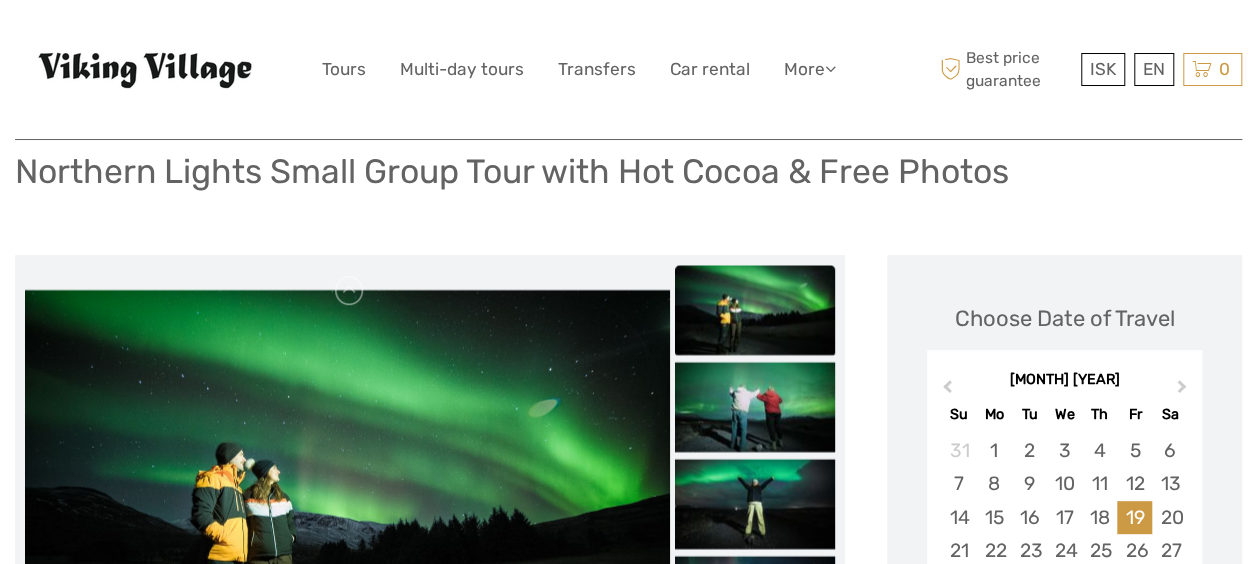 scroll, scrollTop: 0, scrollLeft: 0, axis: both 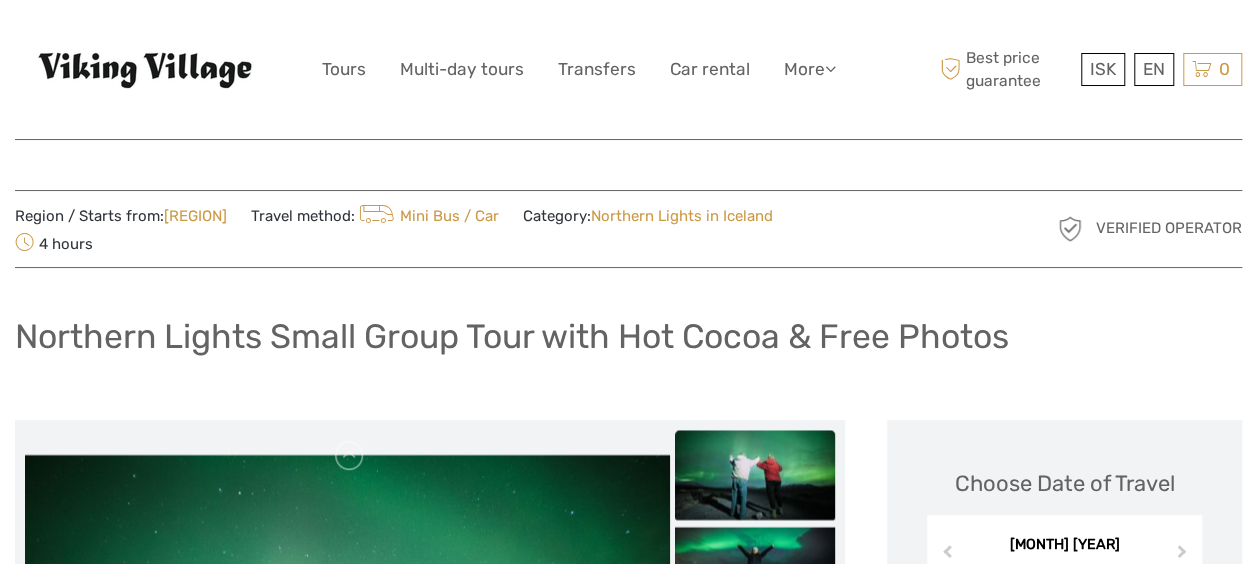 click on "Capital Region" at bounding box center [195, 216] 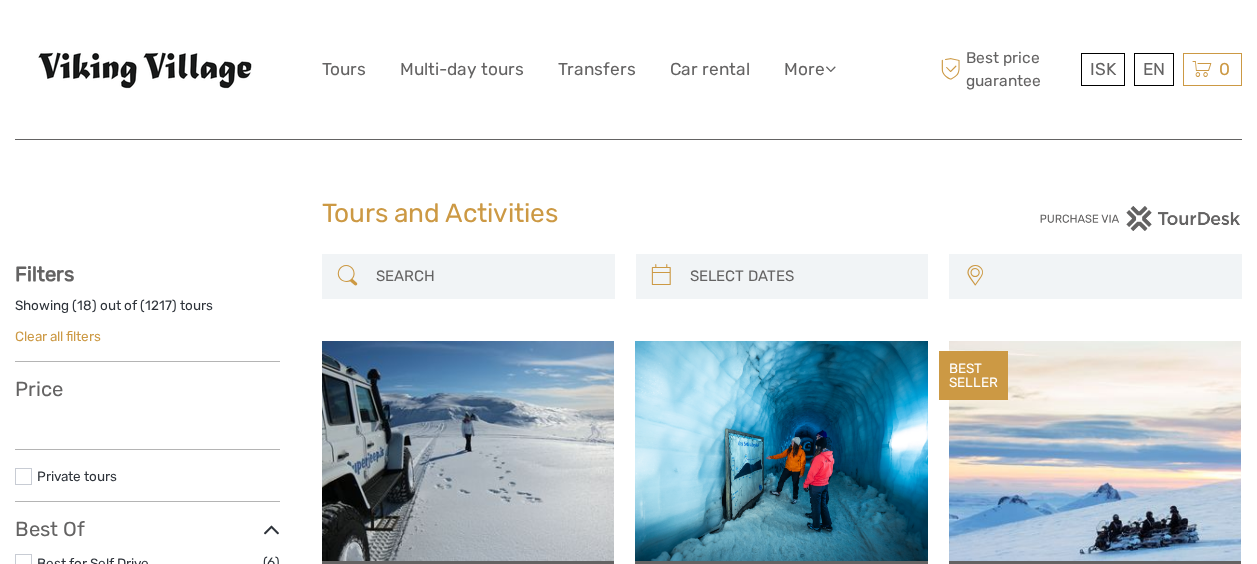 scroll, scrollTop: 0, scrollLeft: 0, axis: both 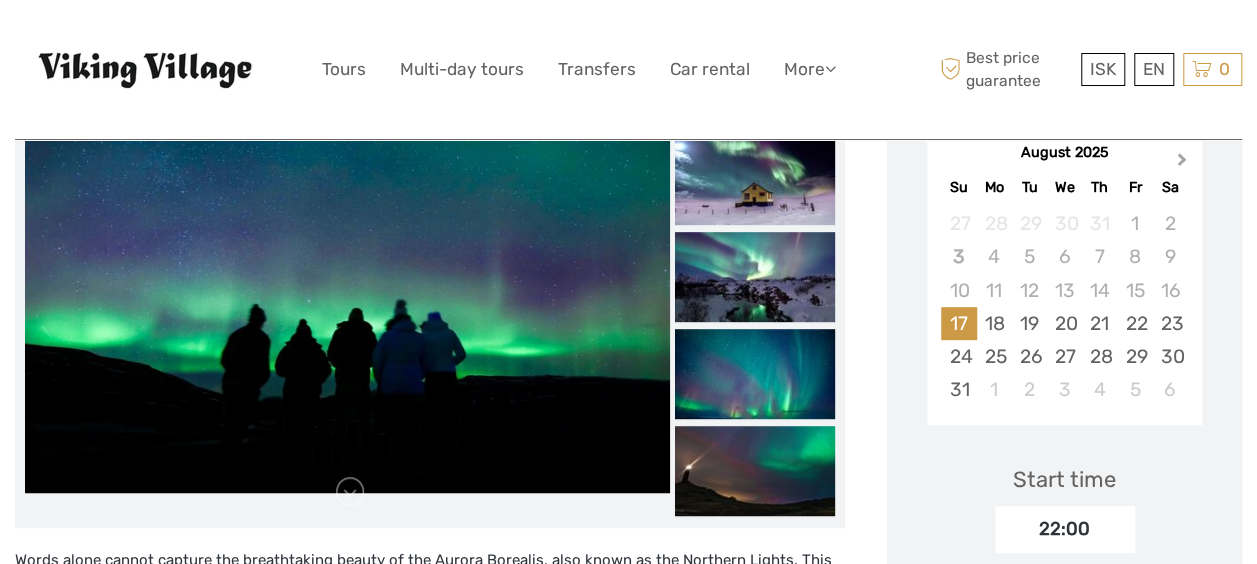 click on "Next Month" at bounding box center [1182, 163] 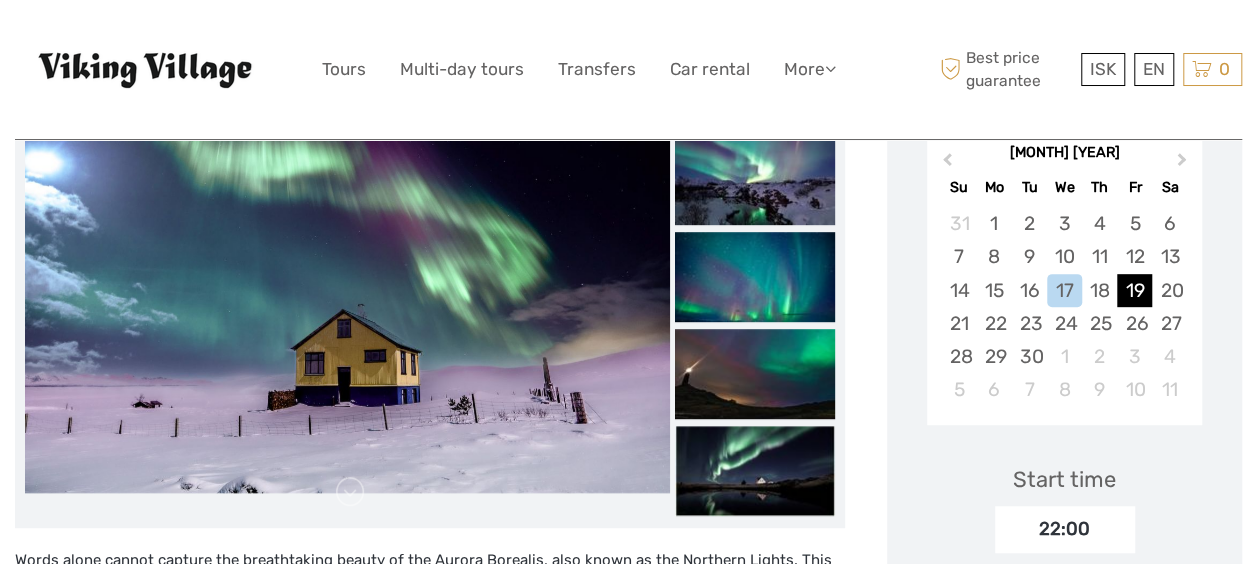 click on "19" at bounding box center [1134, 290] 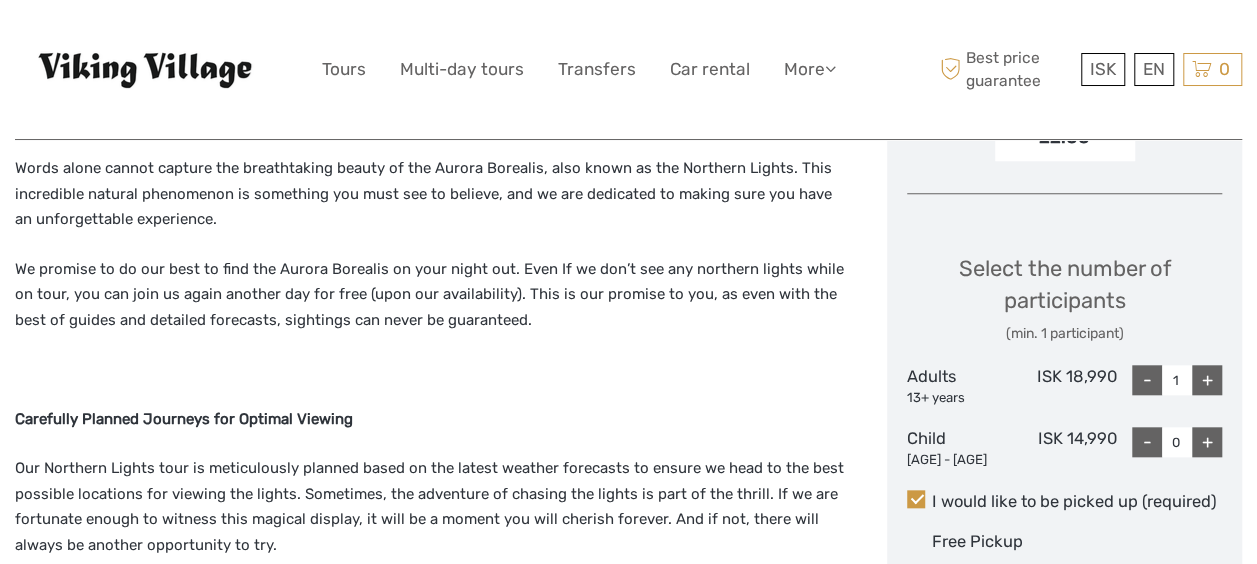 scroll, scrollTop: 794, scrollLeft: 0, axis: vertical 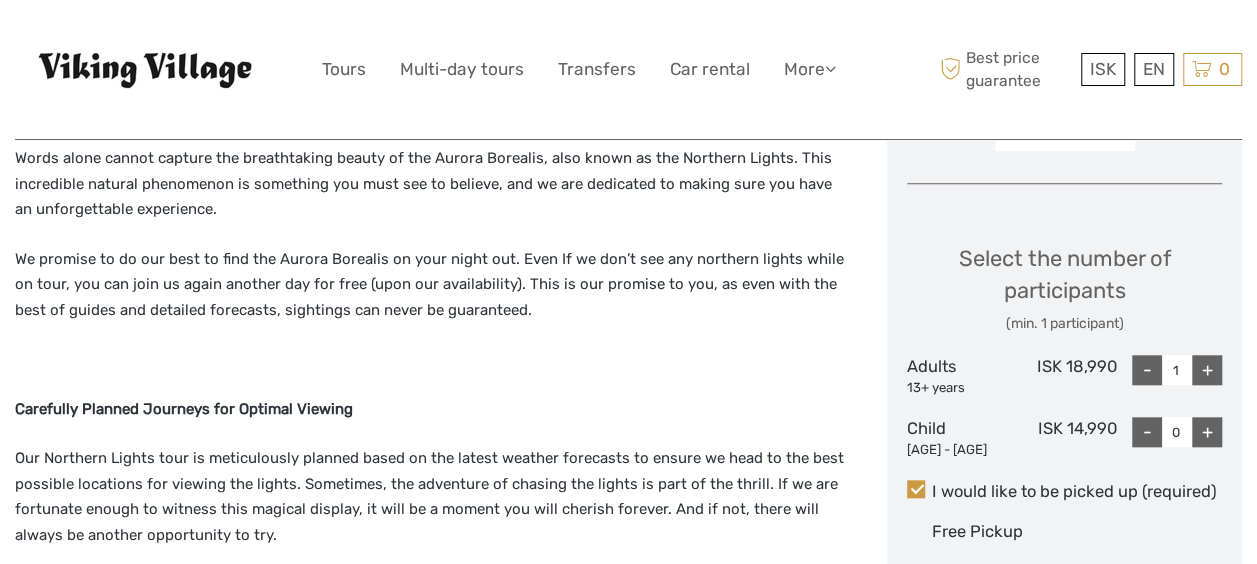 click on "+" at bounding box center (1207, 370) 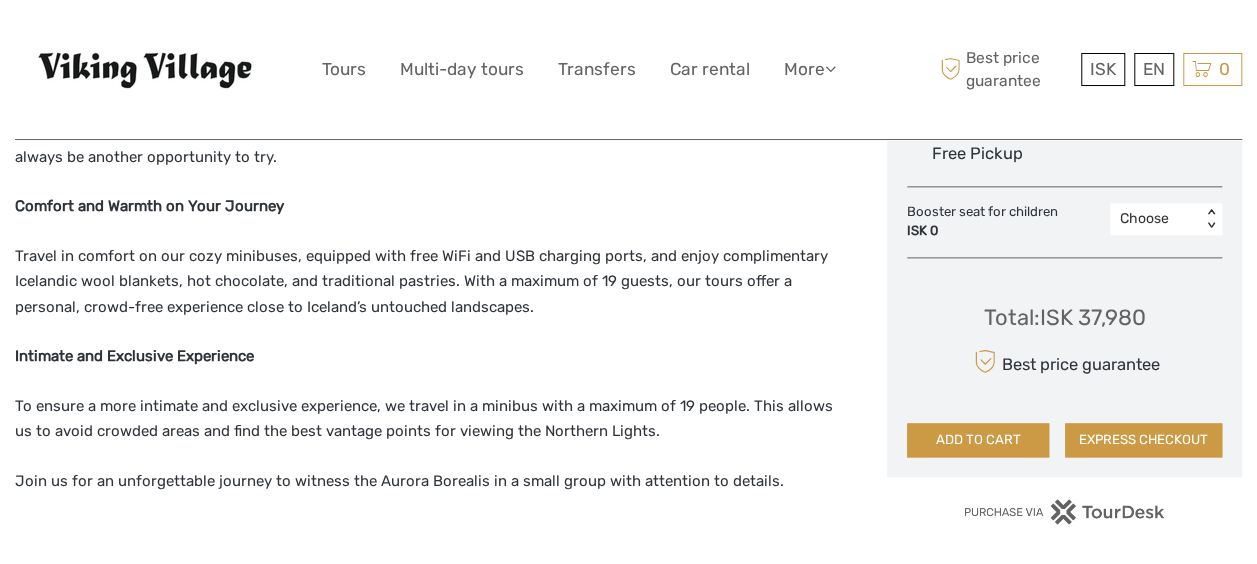 scroll, scrollTop: 1185, scrollLeft: 0, axis: vertical 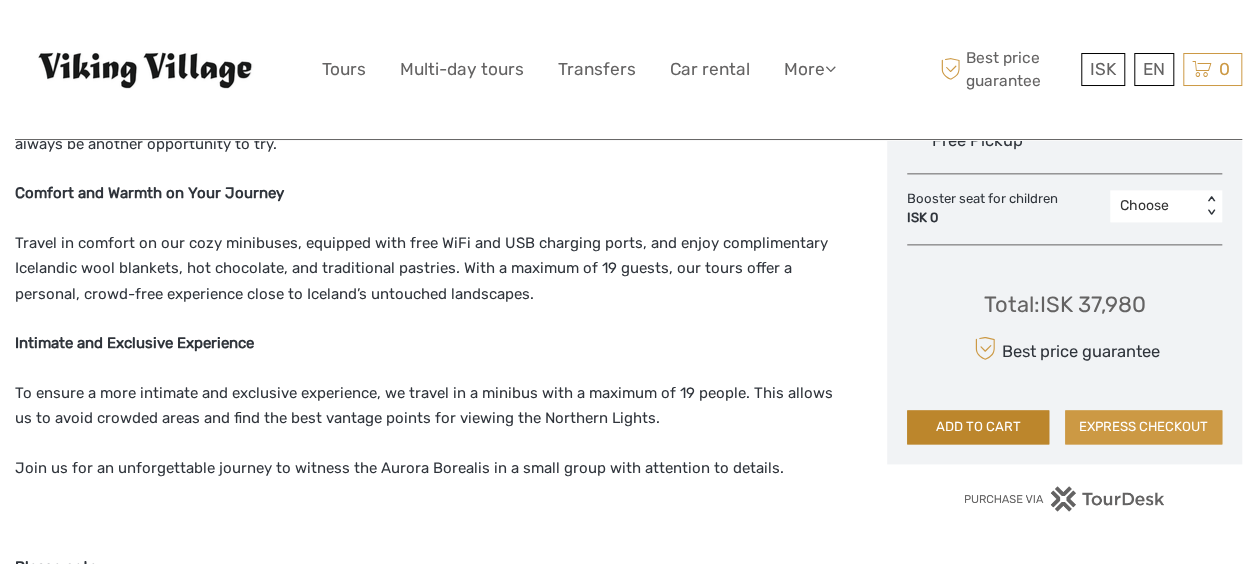 click on "ADD TO CART" at bounding box center [978, 427] 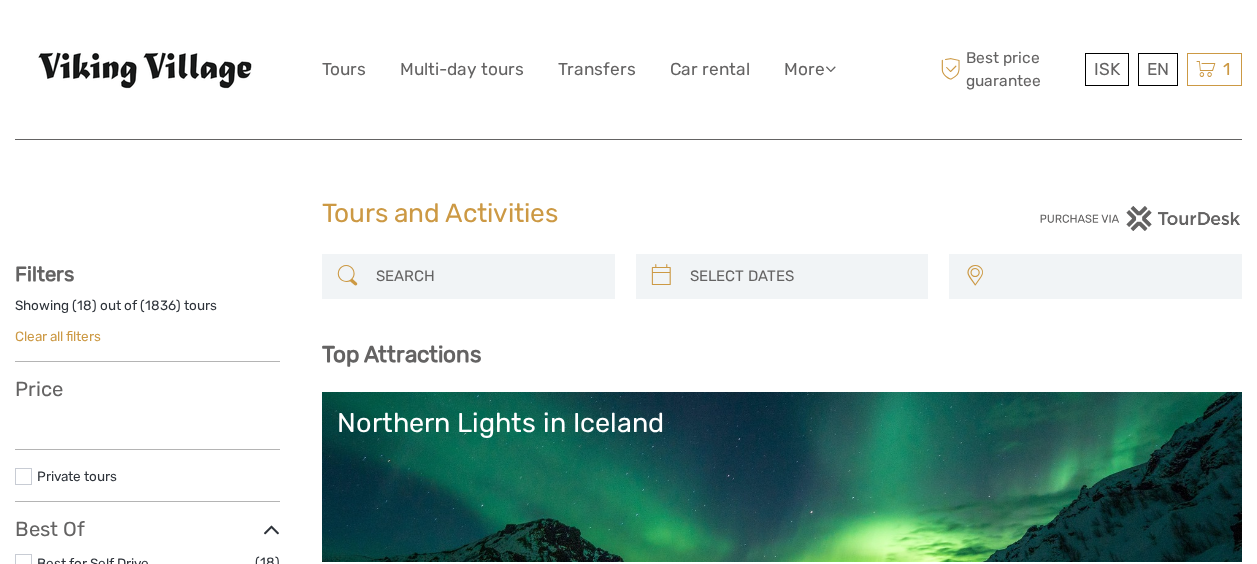 select 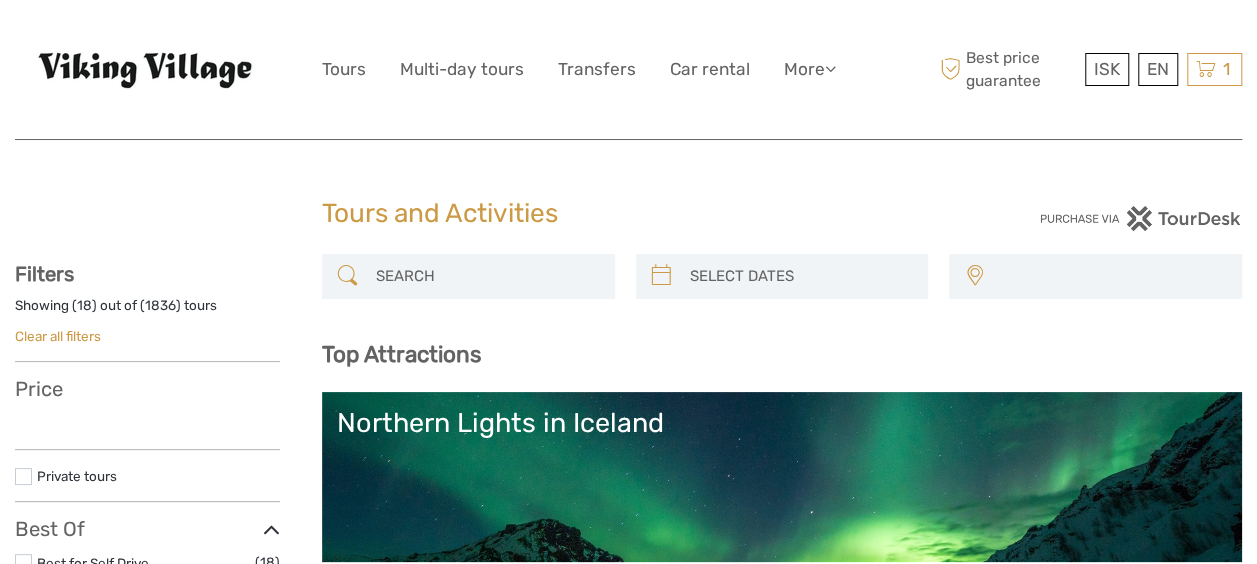 select 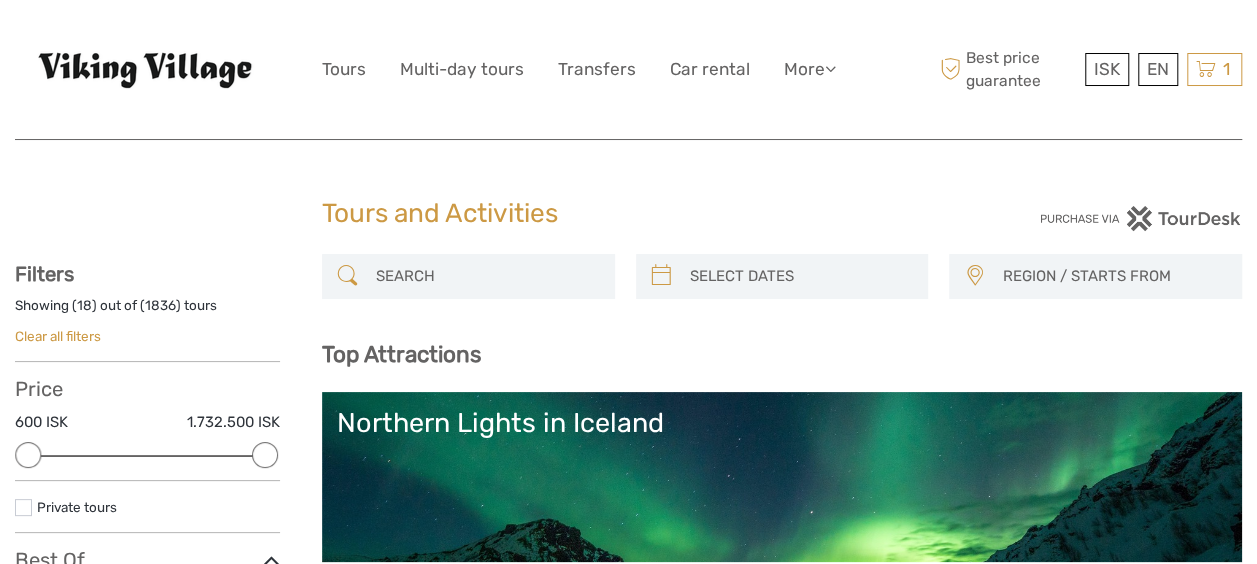 scroll, scrollTop: 303, scrollLeft: 0, axis: vertical 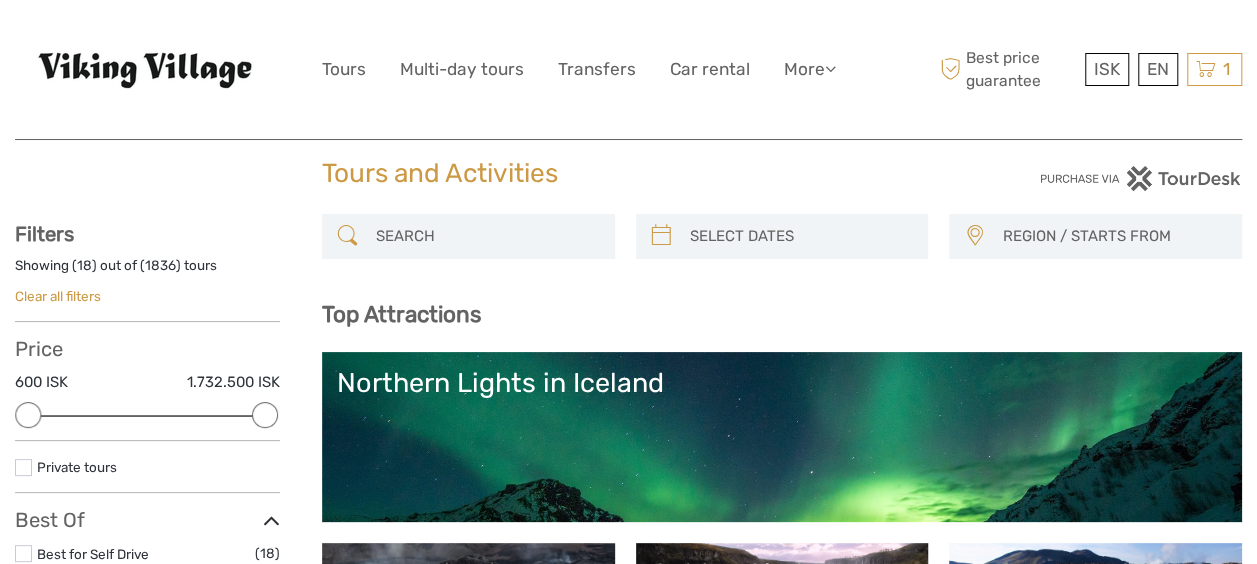 click on "Northern Lights in Iceland" at bounding box center [782, 437] 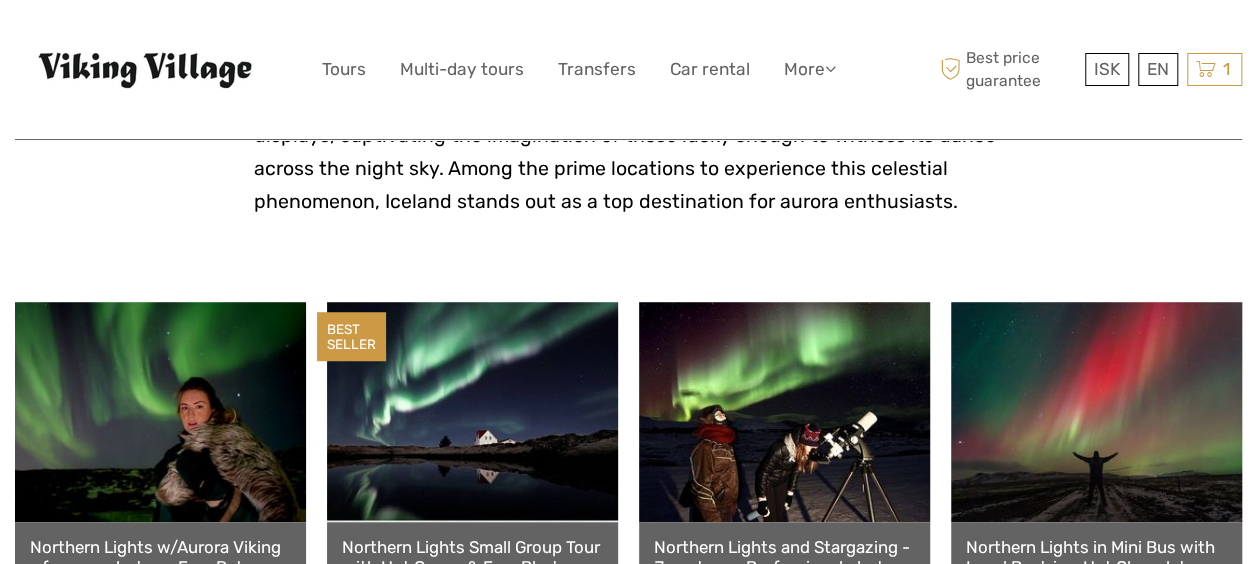 scroll, scrollTop: 625, scrollLeft: 0, axis: vertical 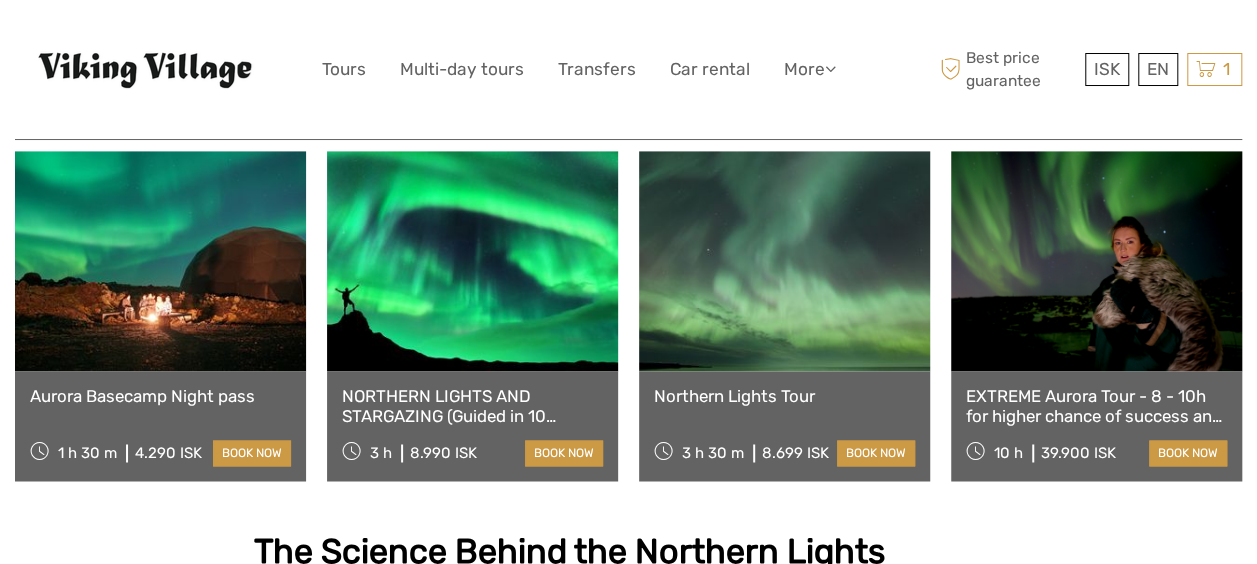 click at bounding box center [472, 261] 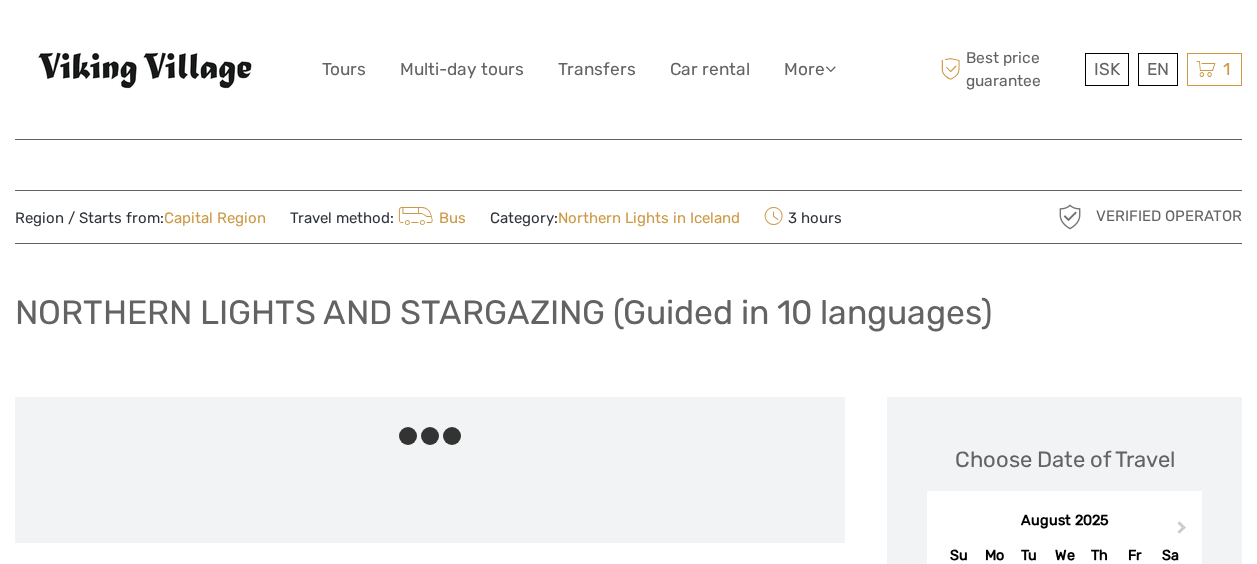 scroll, scrollTop: 0, scrollLeft: 0, axis: both 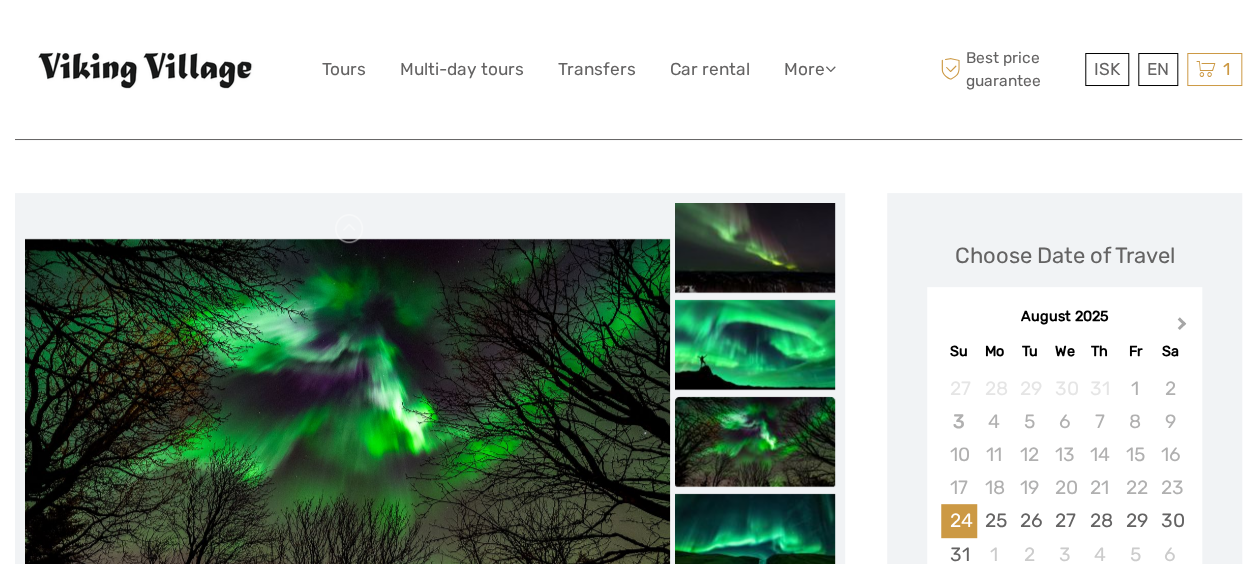 click on "Next Month" at bounding box center [1184, 328] 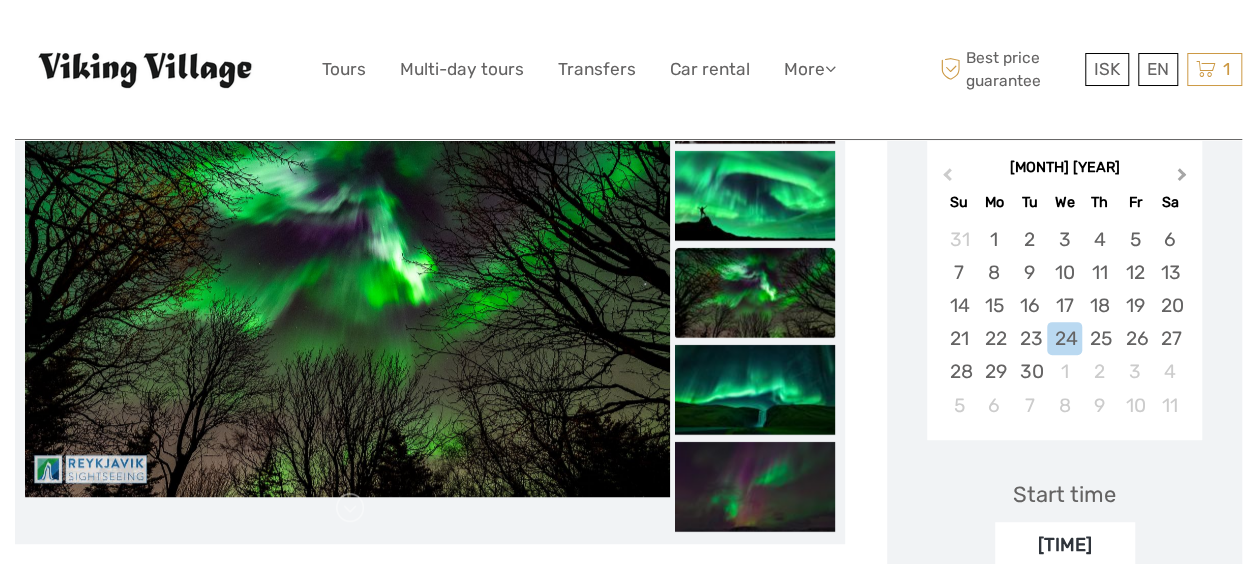 scroll, scrollTop: 364, scrollLeft: 0, axis: vertical 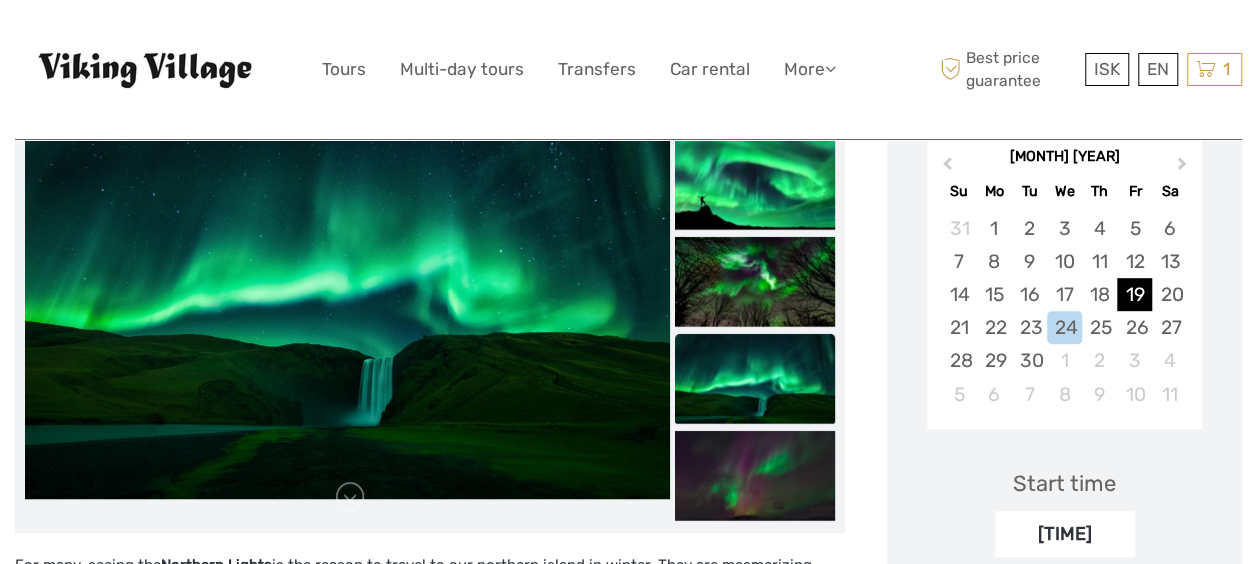 click on "19" at bounding box center [1134, 294] 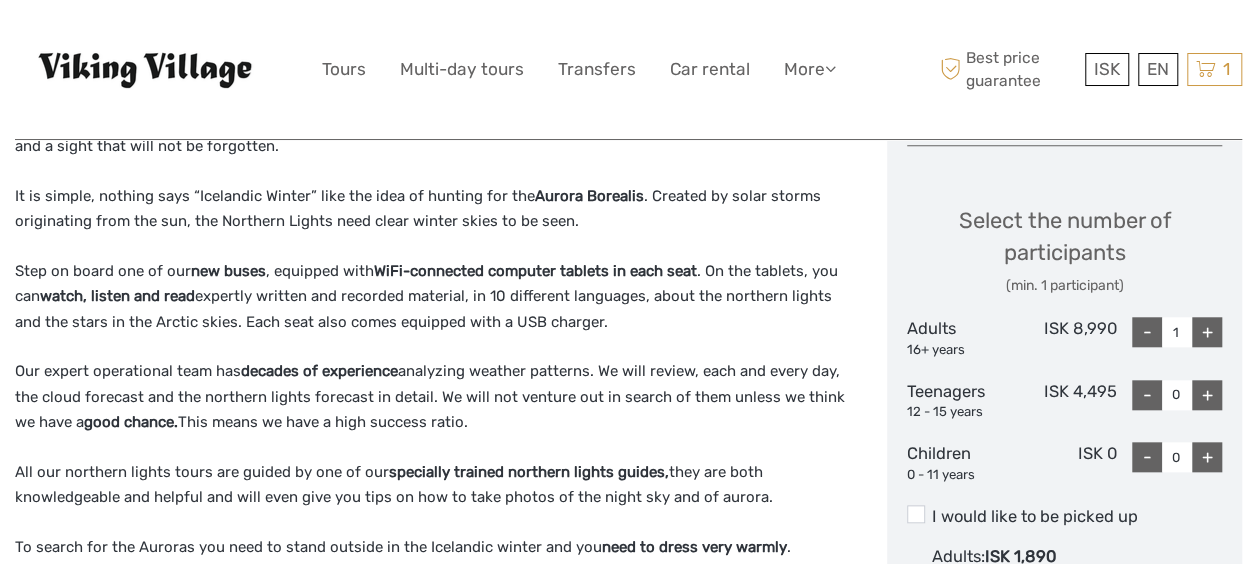 scroll, scrollTop: 814, scrollLeft: 0, axis: vertical 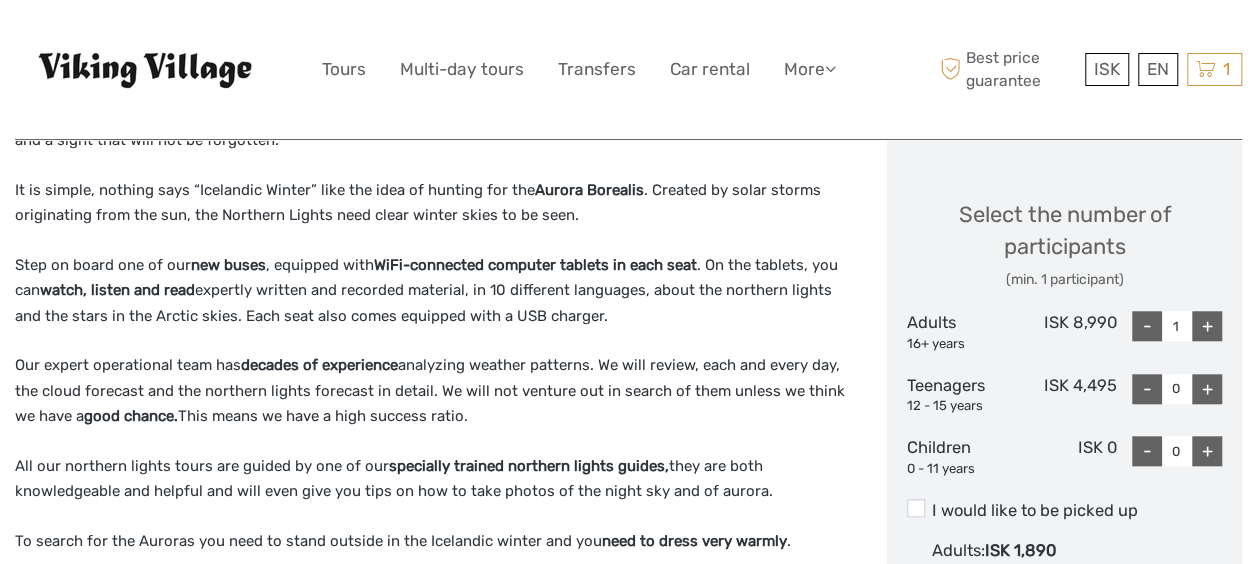 click on "+" at bounding box center [1207, 326] 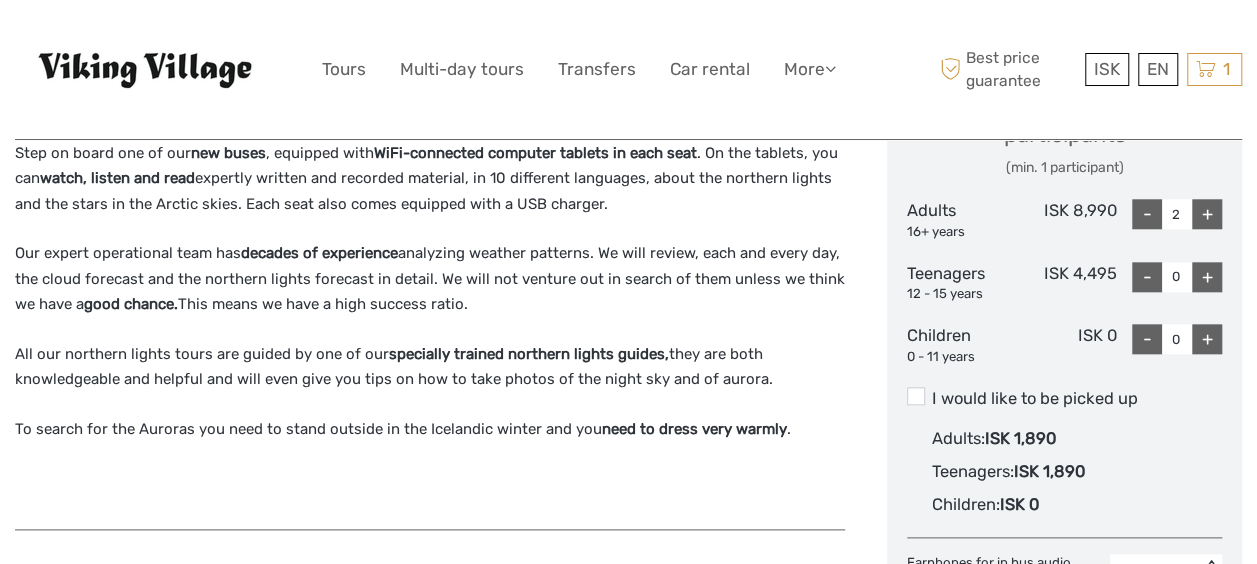 scroll, scrollTop: 938, scrollLeft: 0, axis: vertical 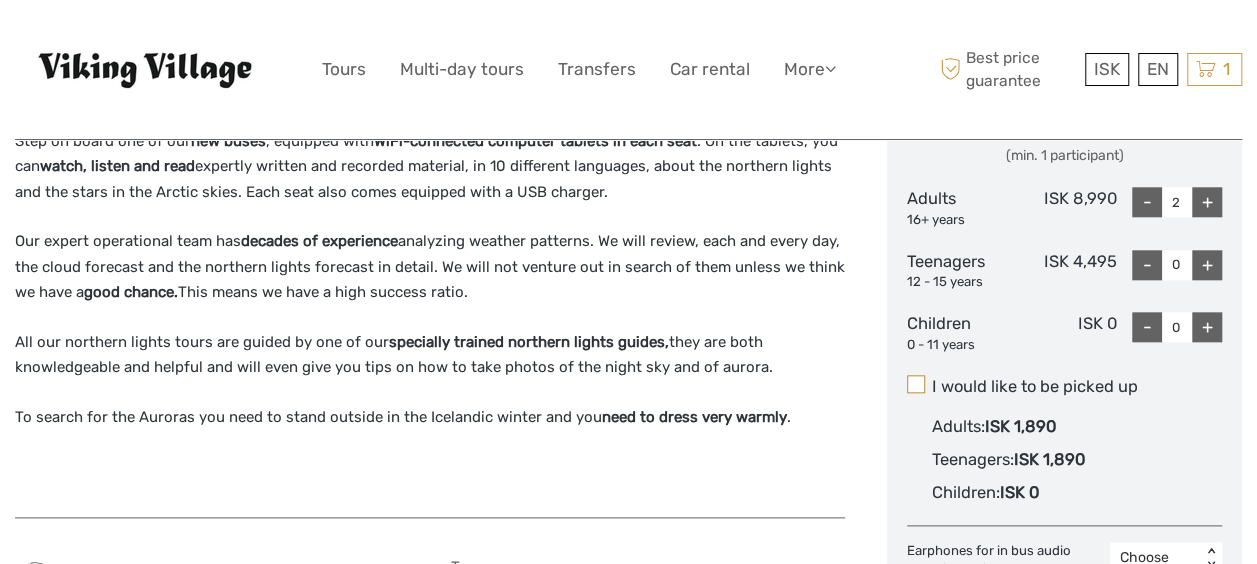 click at bounding box center [916, 384] 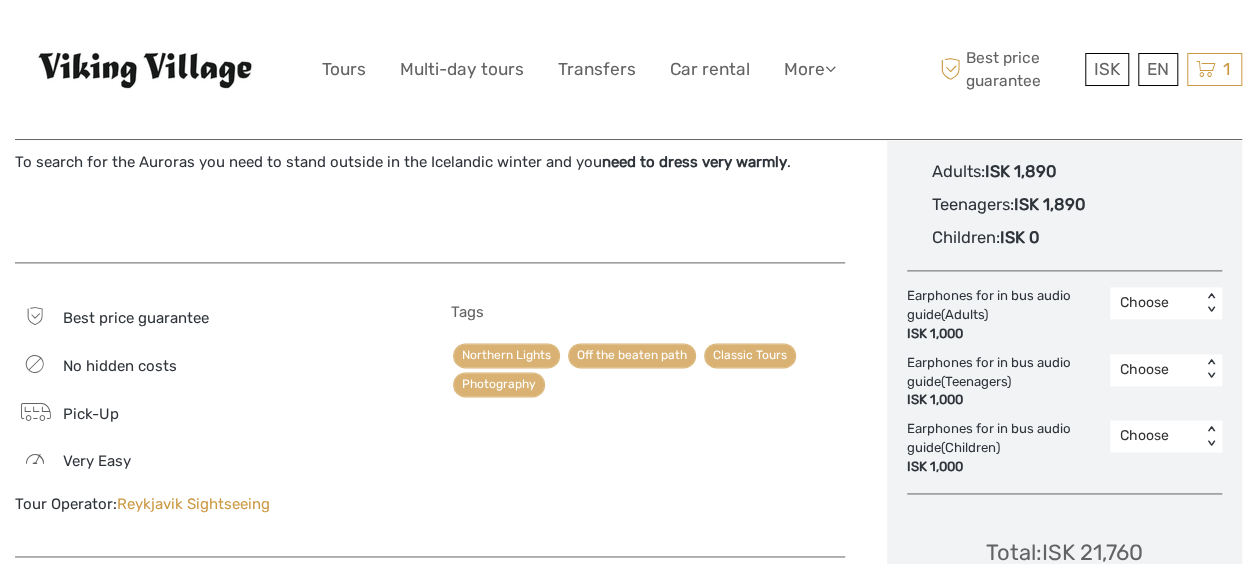 scroll, scrollTop: 1202, scrollLeft: 0, axis: vertical 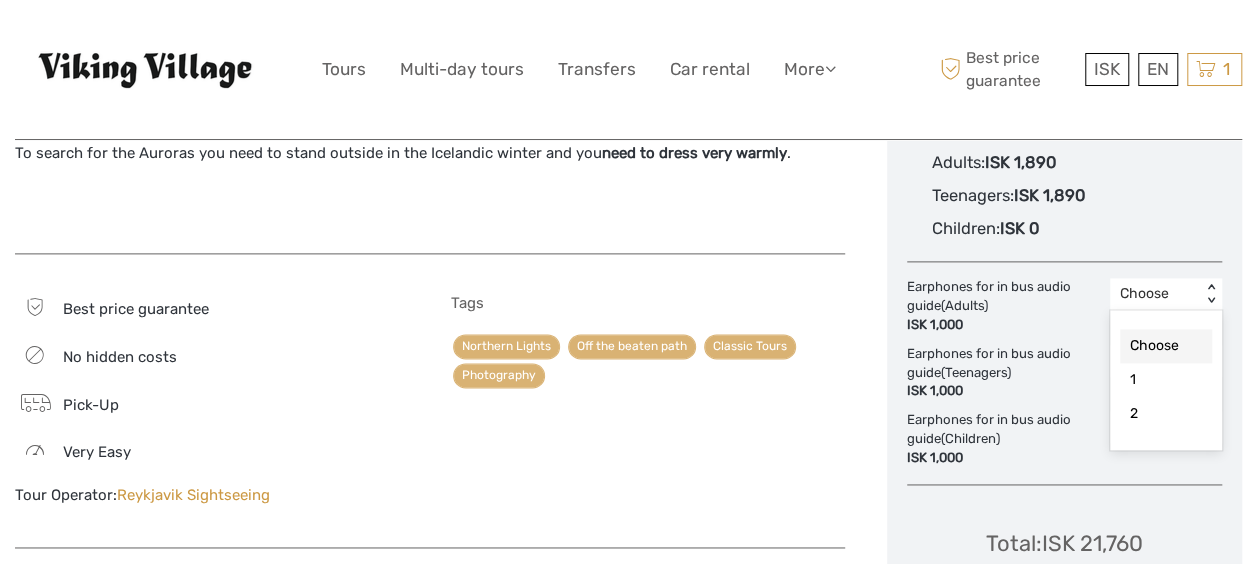 click on "2" at bounding box center [1166, 414] 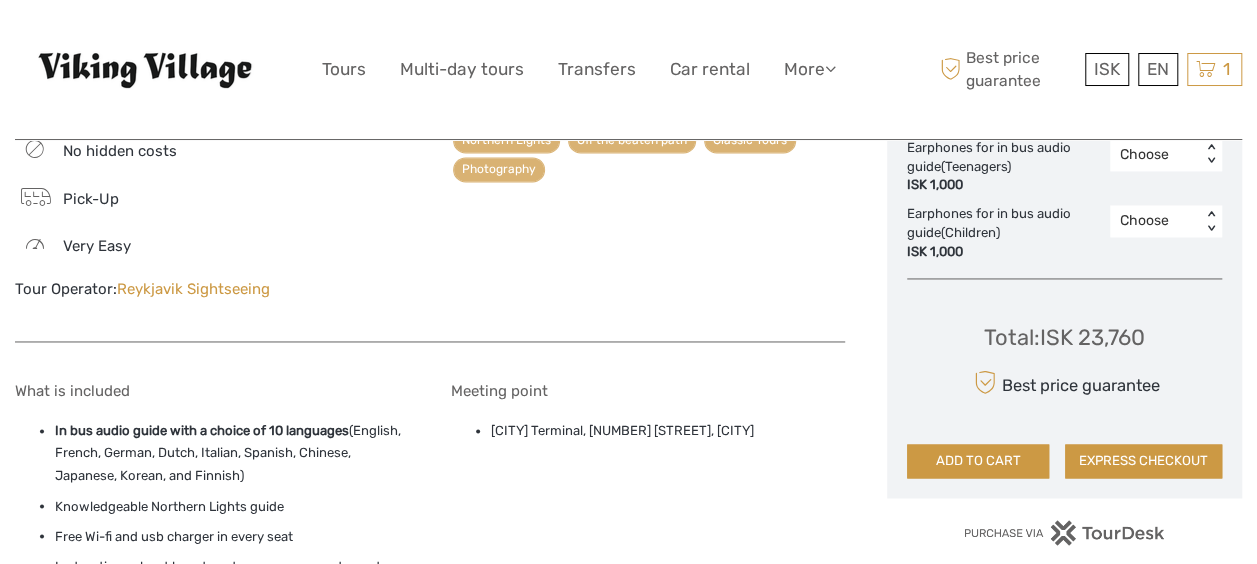 scroll, scrollTop: 1409, scrollLeft: 0, axis: vertical 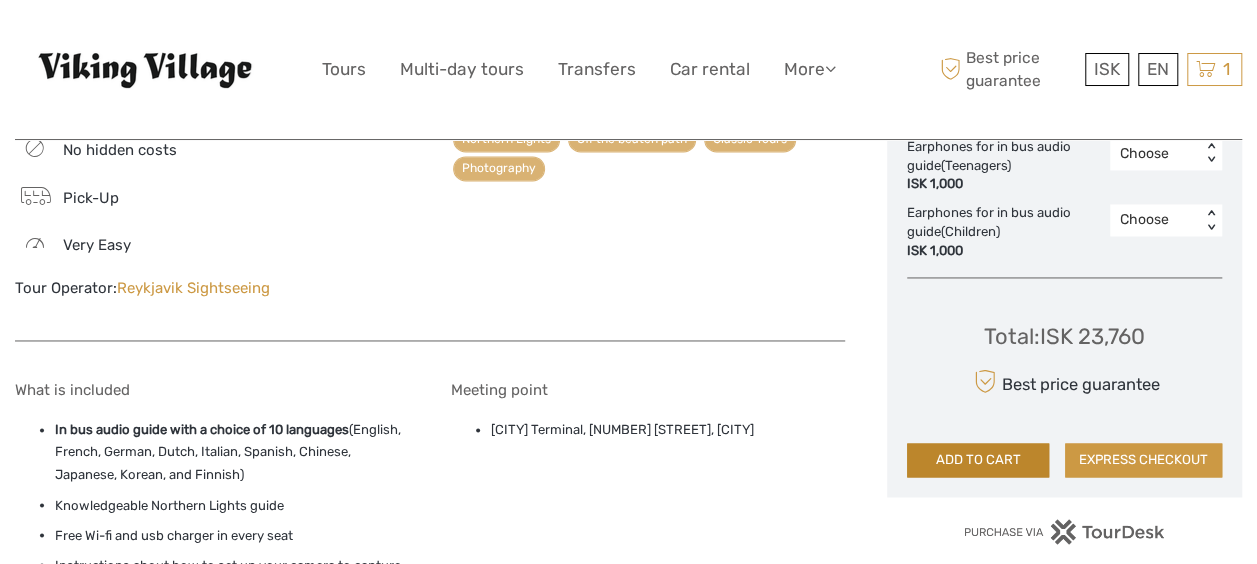 click on "ADD TO CART" at bounding box center (978, 460) 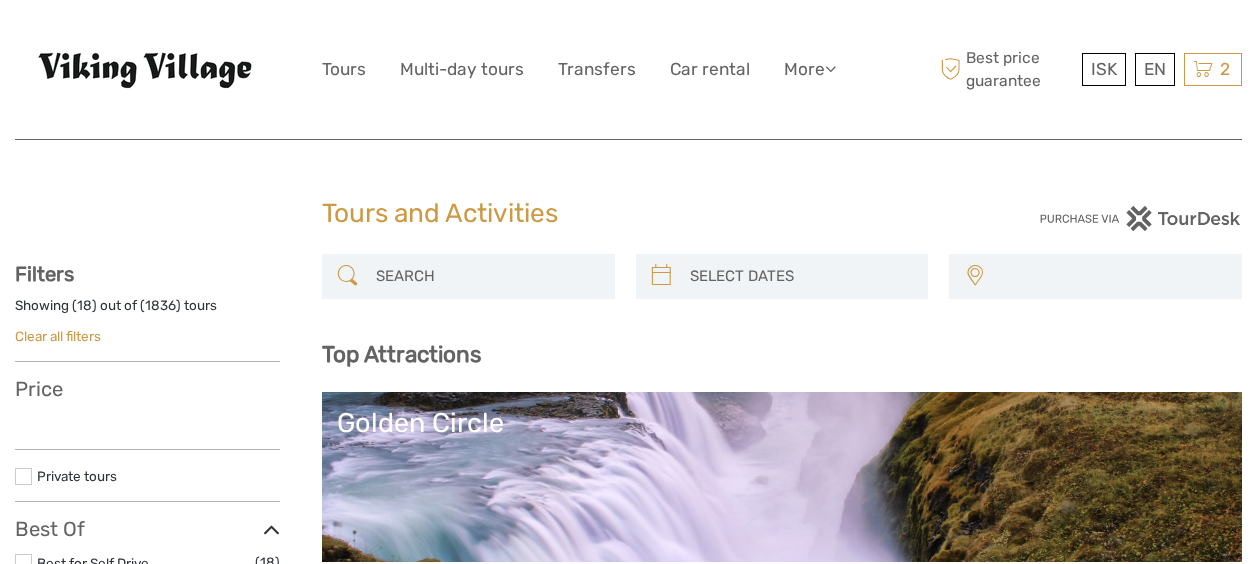 select 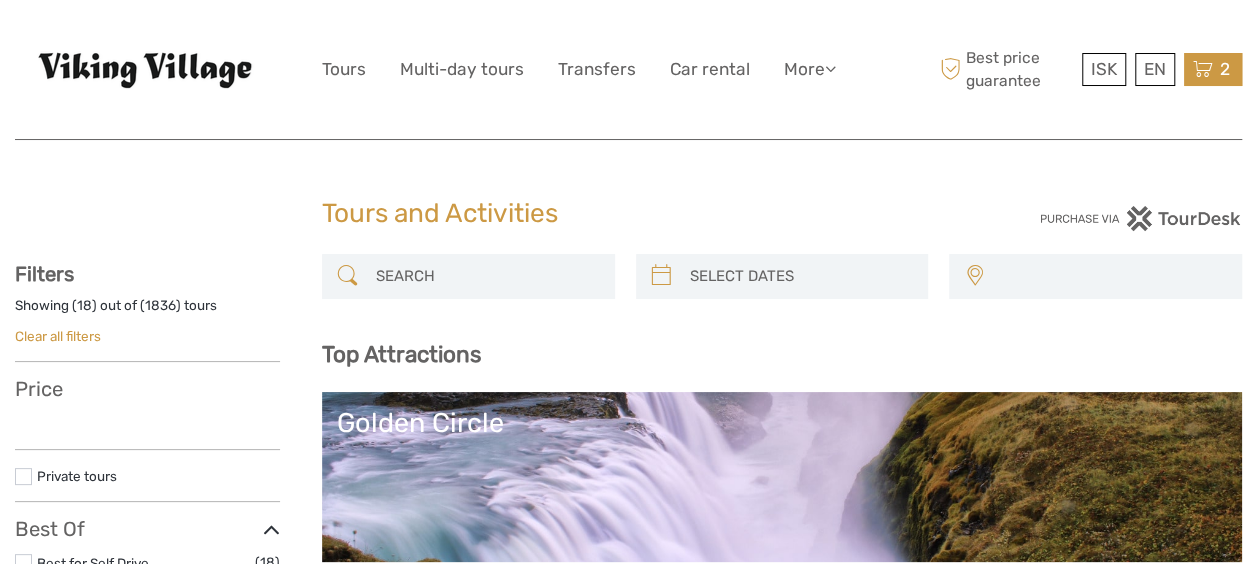click on "2" at bounding box center [1225, 69] 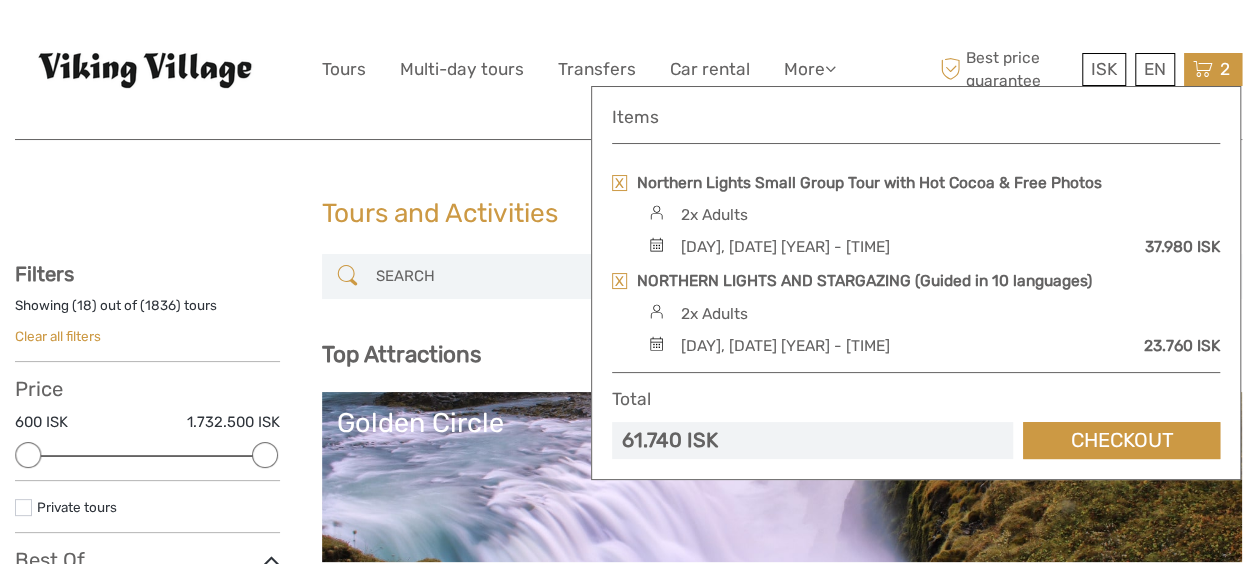 scroll, scrollTop: 0, scrollLeft: 0, axis: both 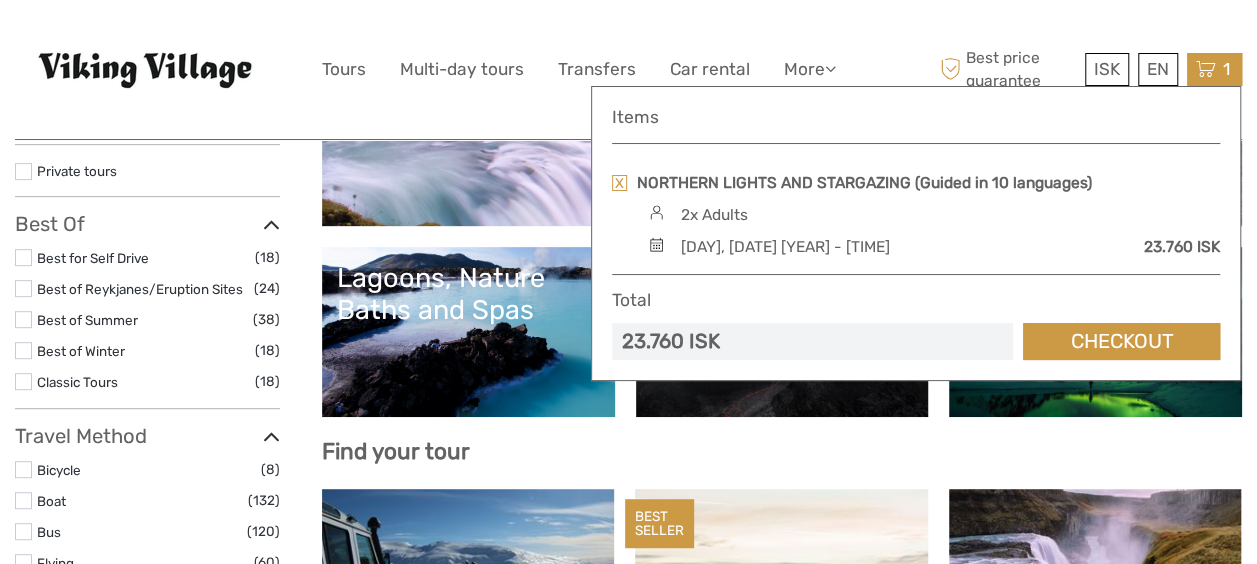 click on "1" at bounding box center [1226, 69] 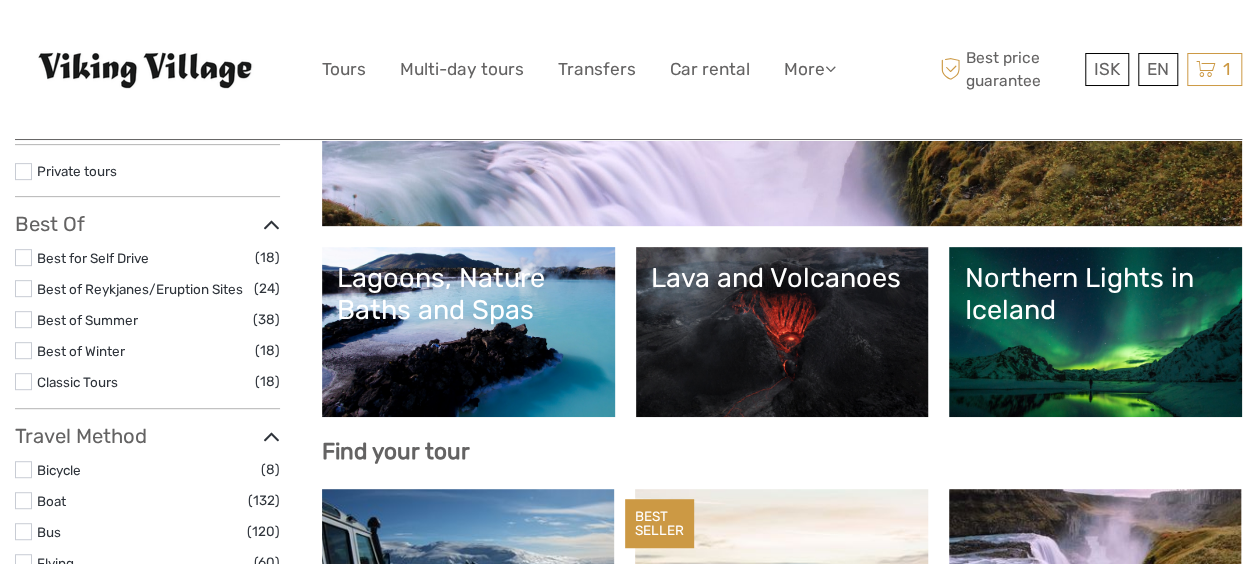 click on "Top Attractions
Northern Lights in Iceland
Lava and Volcanoes
Lagoons, Nature Baths and Spas
Golden Circle
Golden Circle
Lava and Volcanoes
Northern Lights in Iceland
Lagoons, Nature Baths and Spas
Golden Circle
Lava and Volcanoes
Northern Lights in Iceland
Lagoons, Nature Baths and Spas
Golden Circle
Lava and Volcanoes
Northern Lights in Iceland" at bounding box center (782, 235) 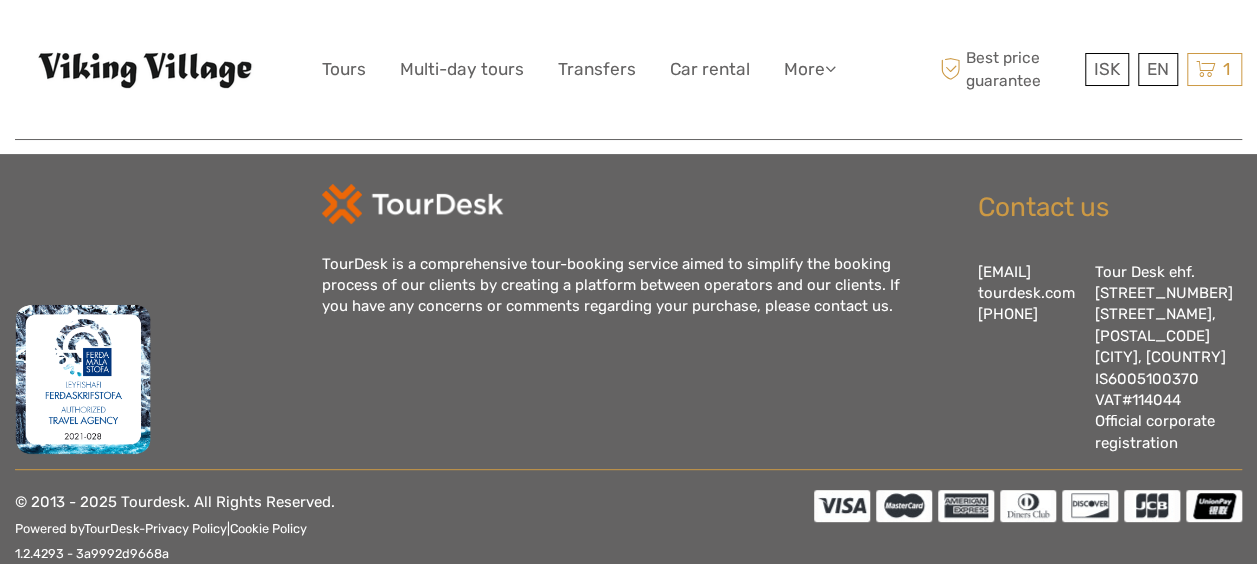 scroll, scrollTop: 3958, scrollLeft: 0, axis: vertical 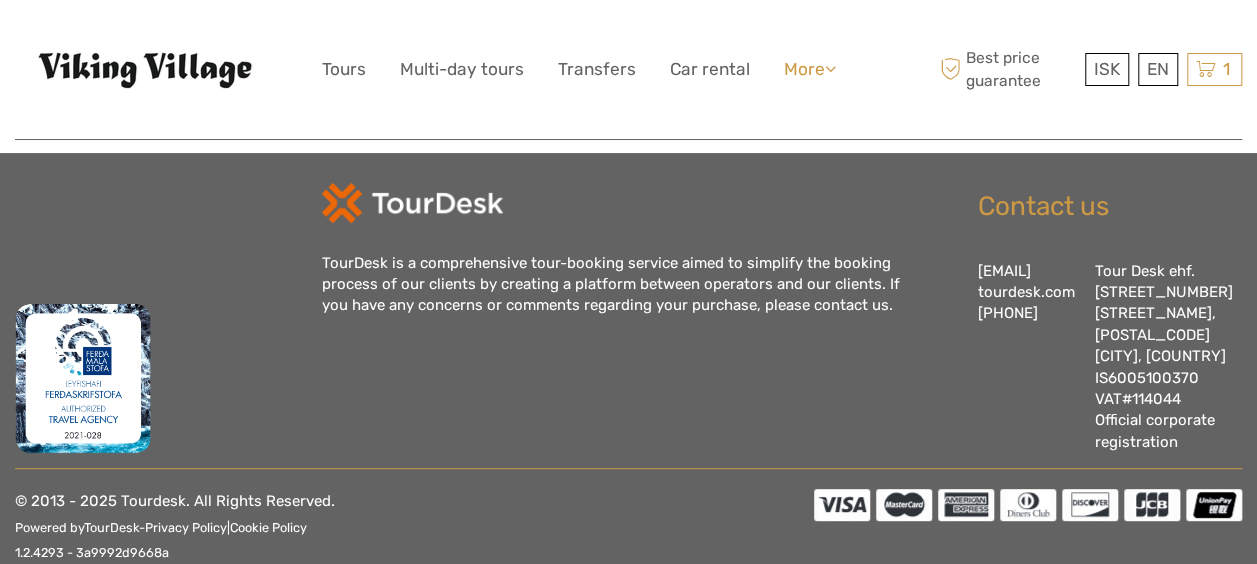 click on "More" at bounding box center [810, 69] 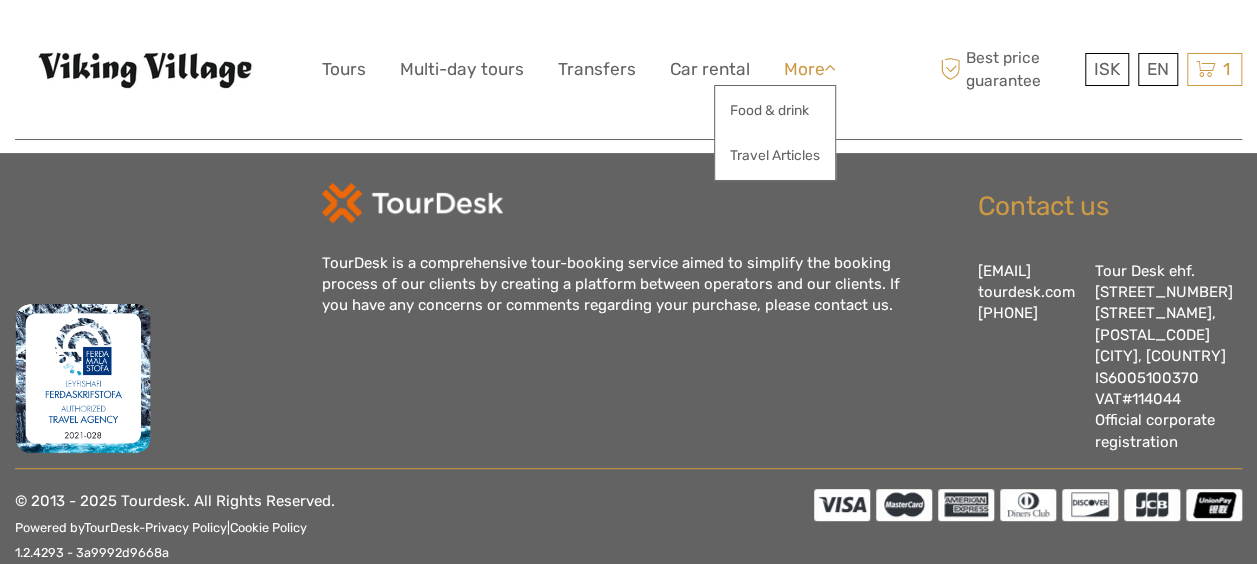 click on "More" at bounding box center (810, 69) 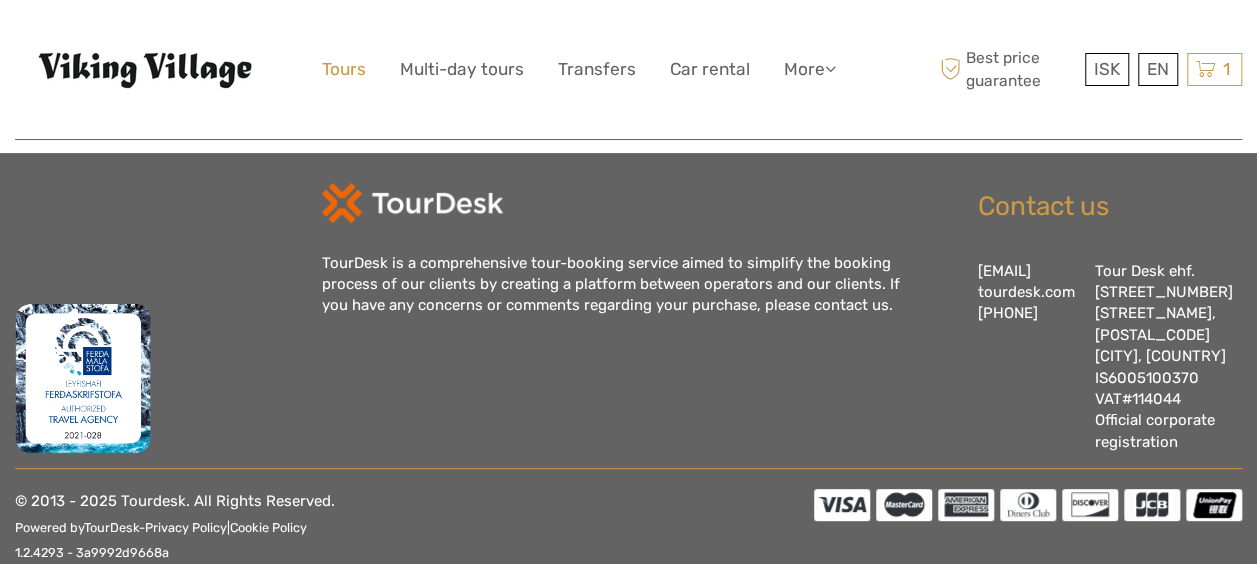 click on "Tours" at bounding box center [344, 69] 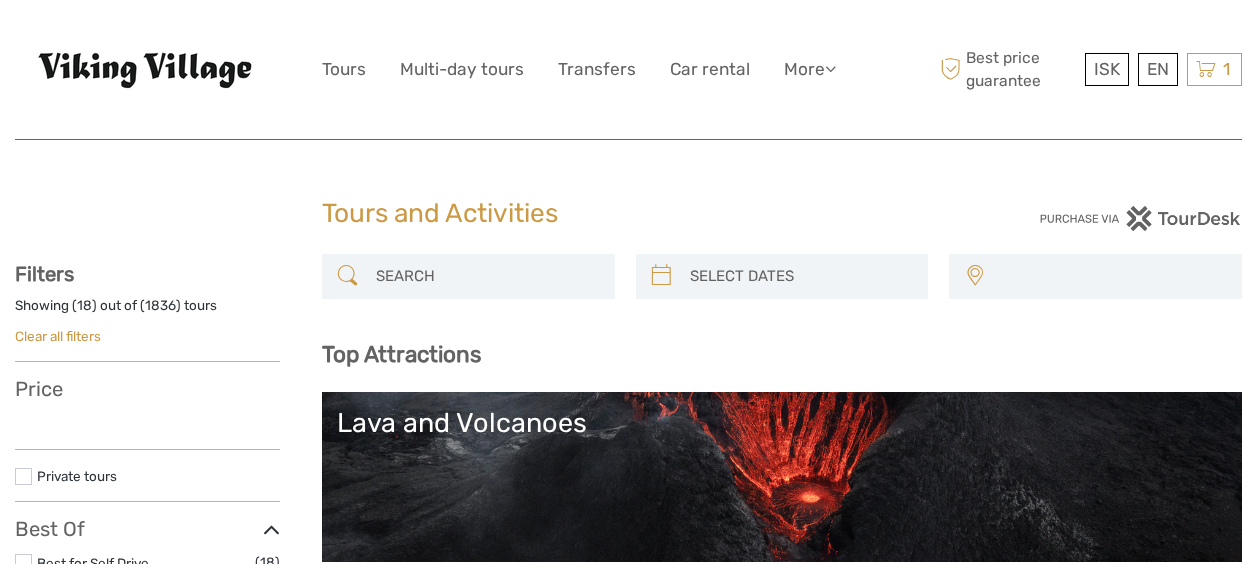 select 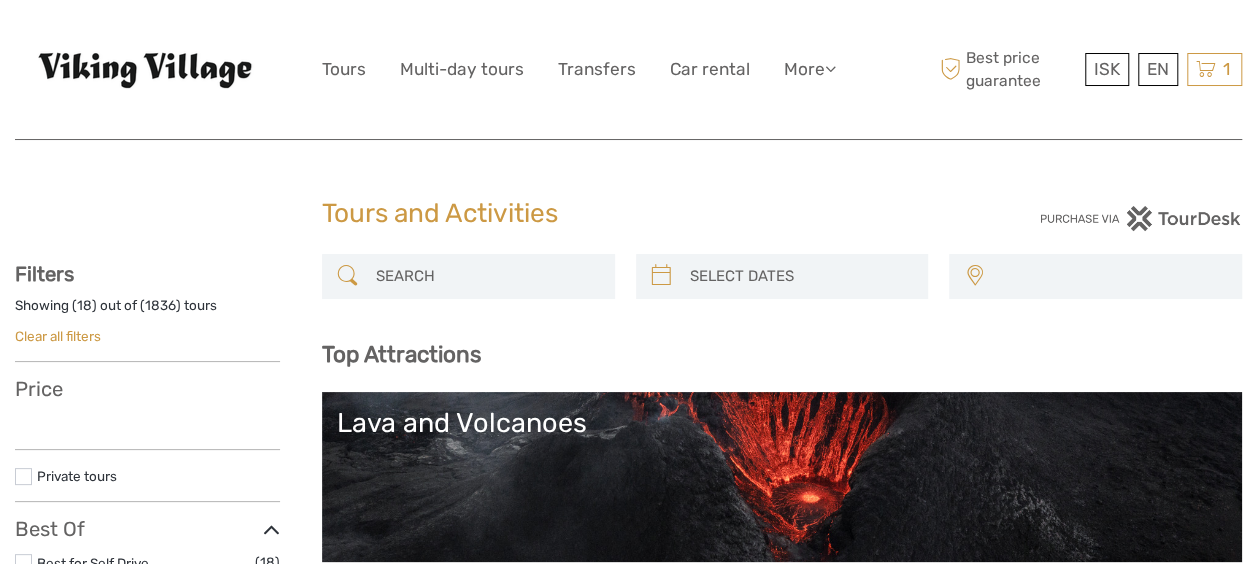 select 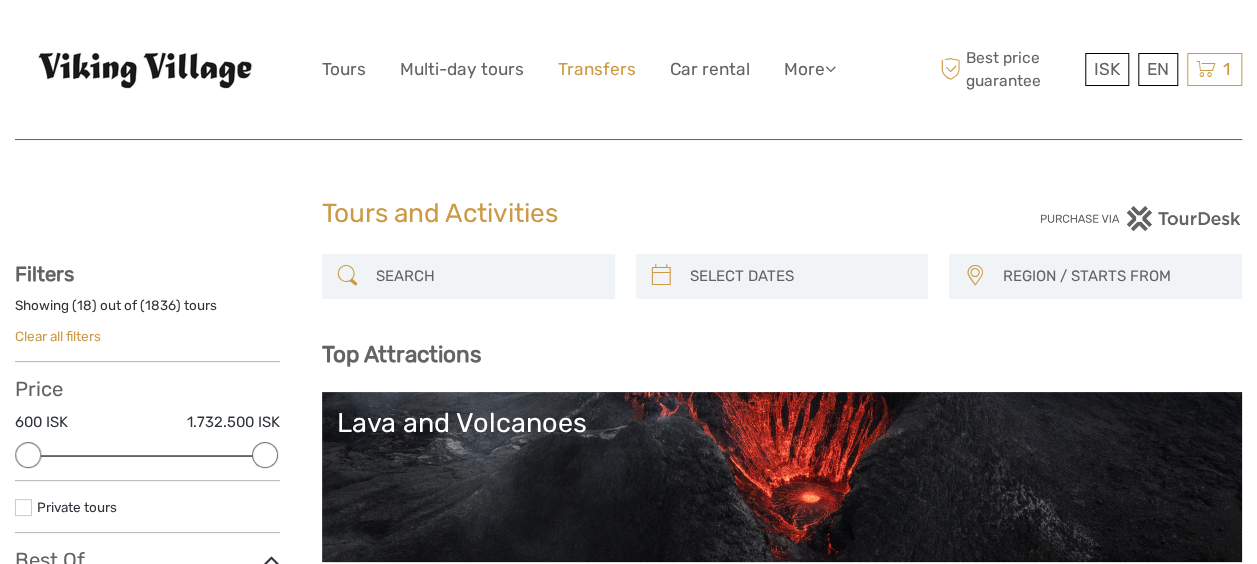 click on "Transfers" at bounding box center (597, 69) 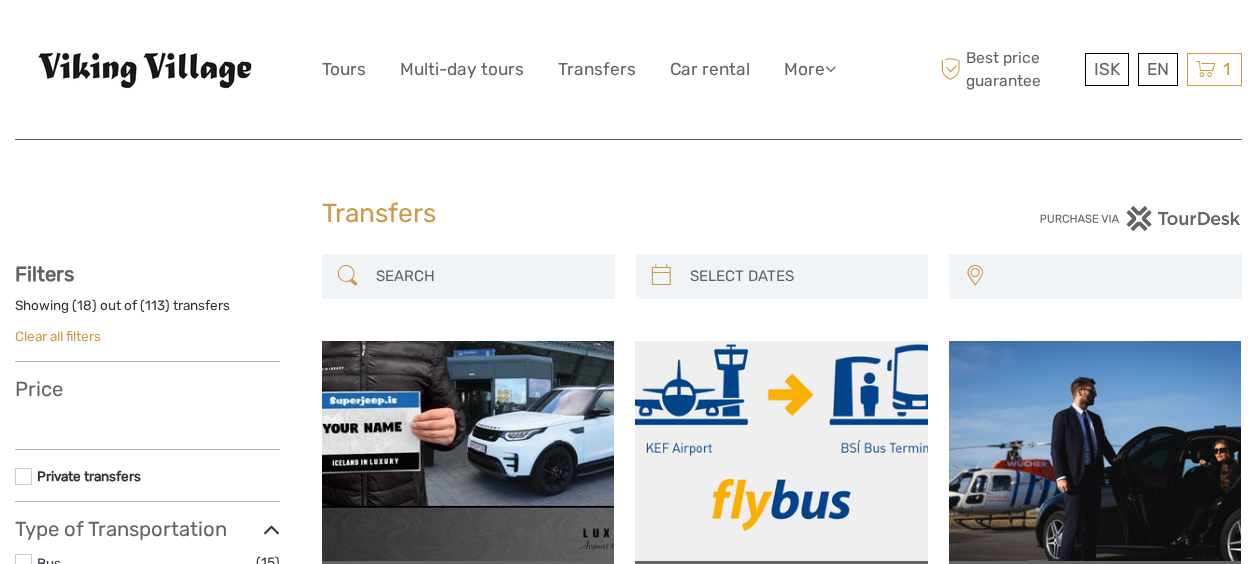 select 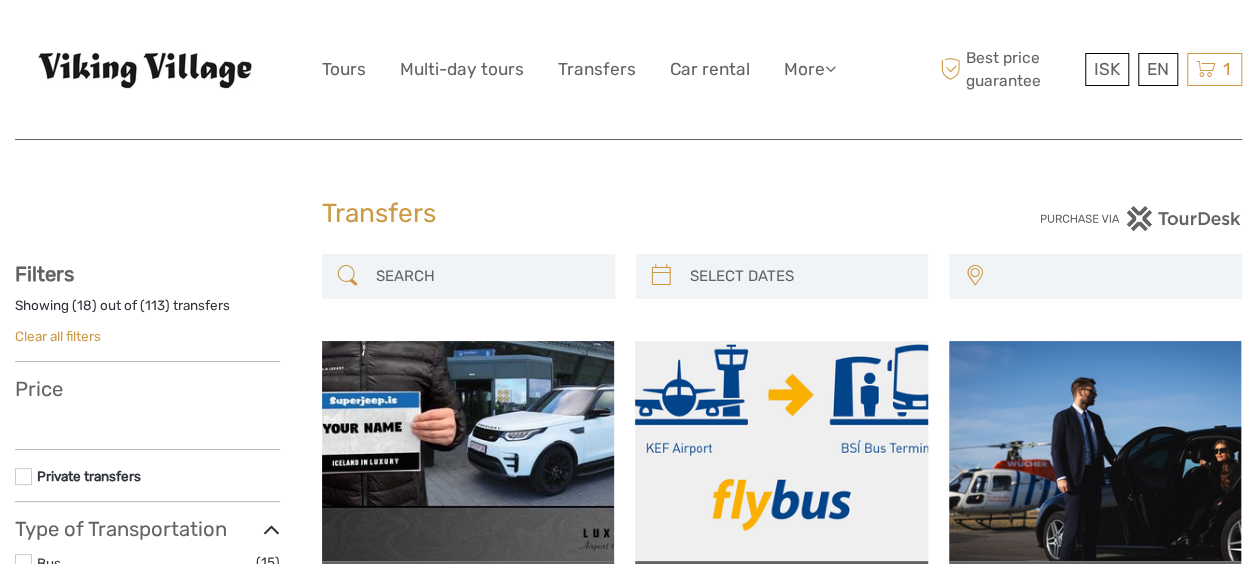 select 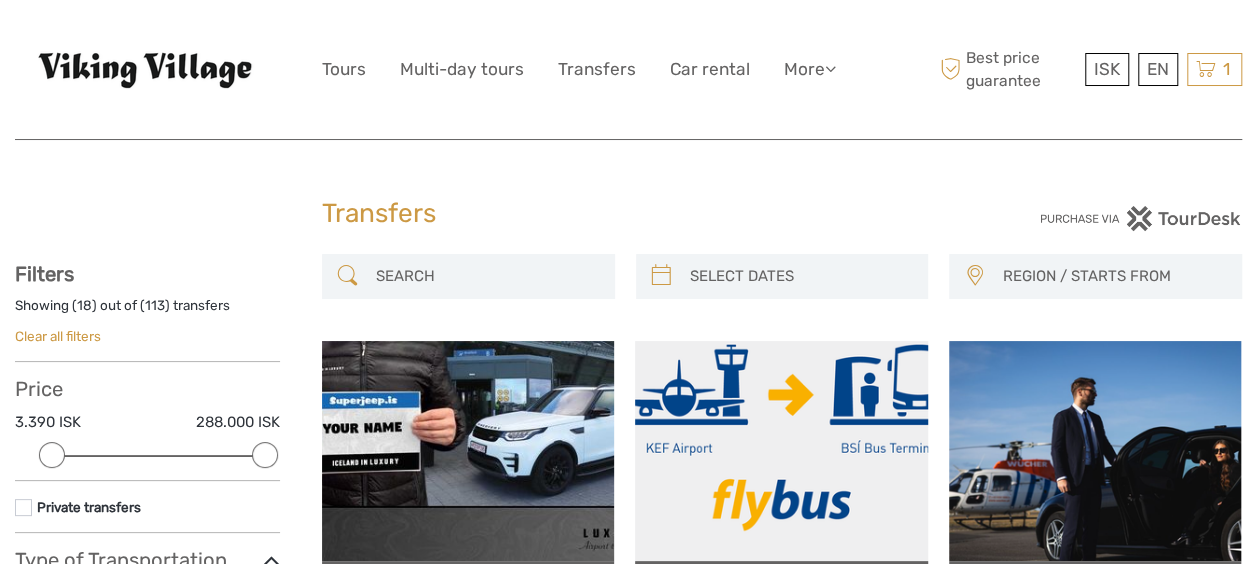 scroll, scrollTop: 0, scrollLeft: 0, axis: both 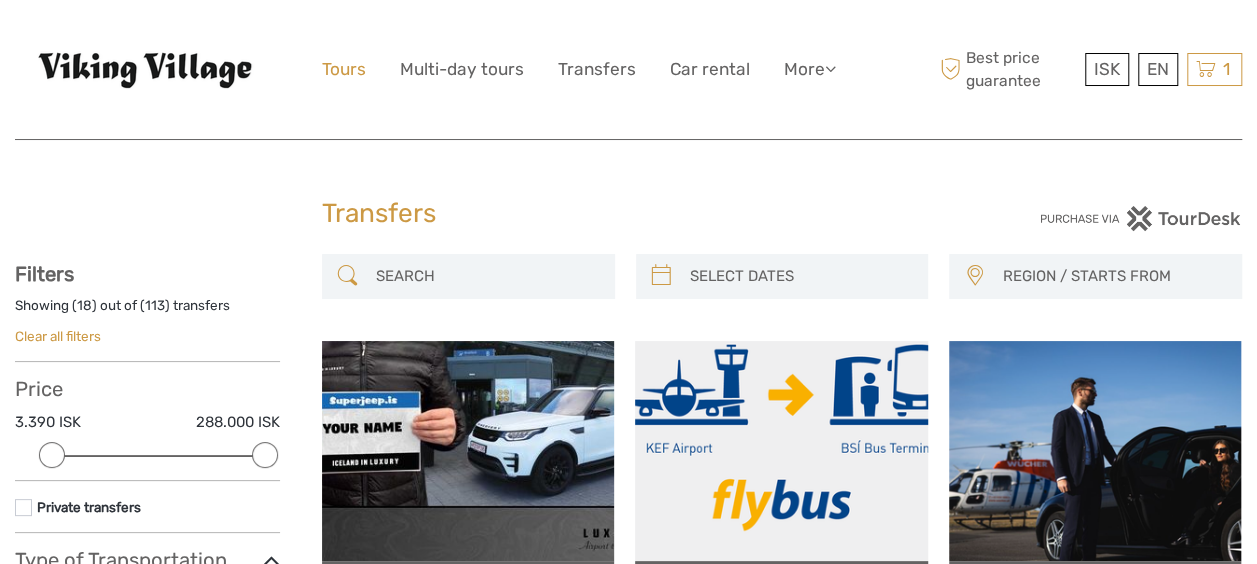 click on "Tours" at bounding box center (344, 69) 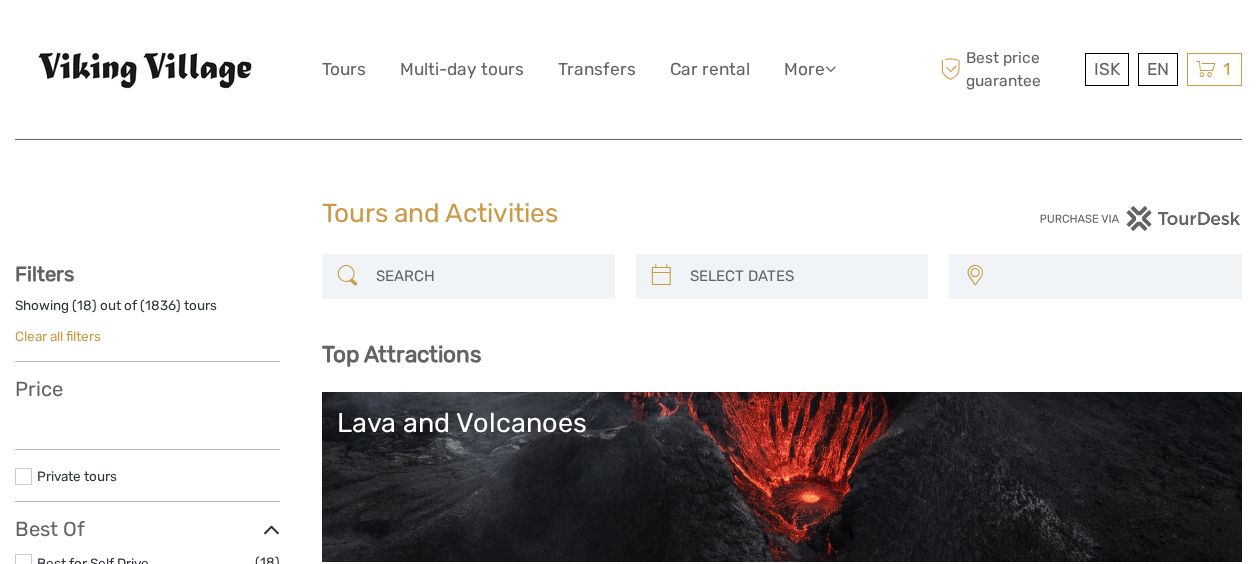 select 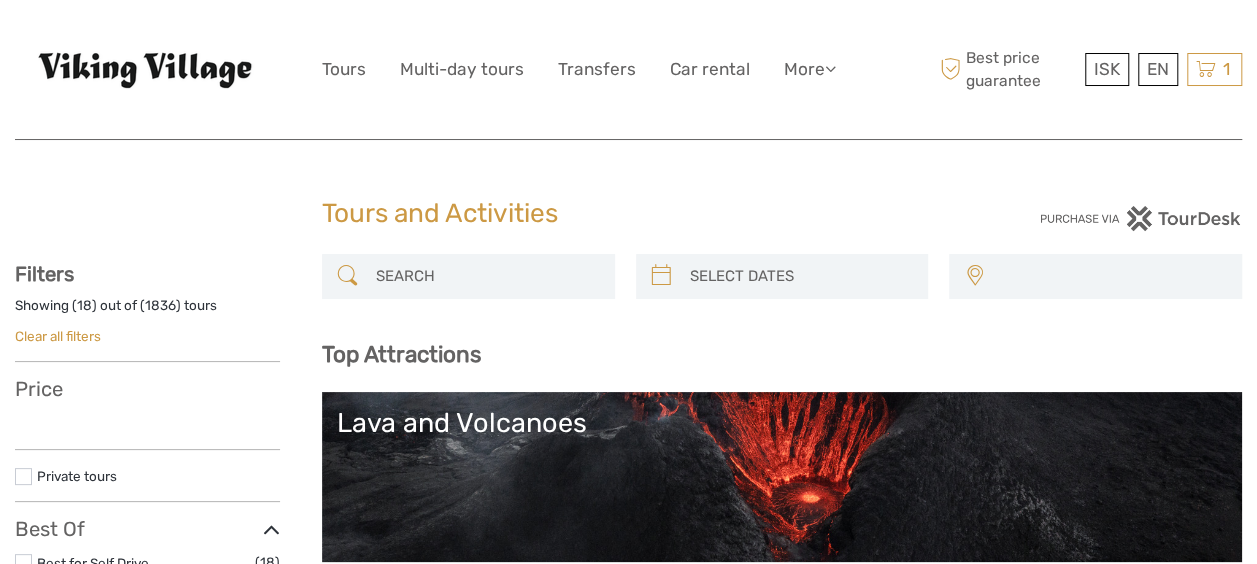 select 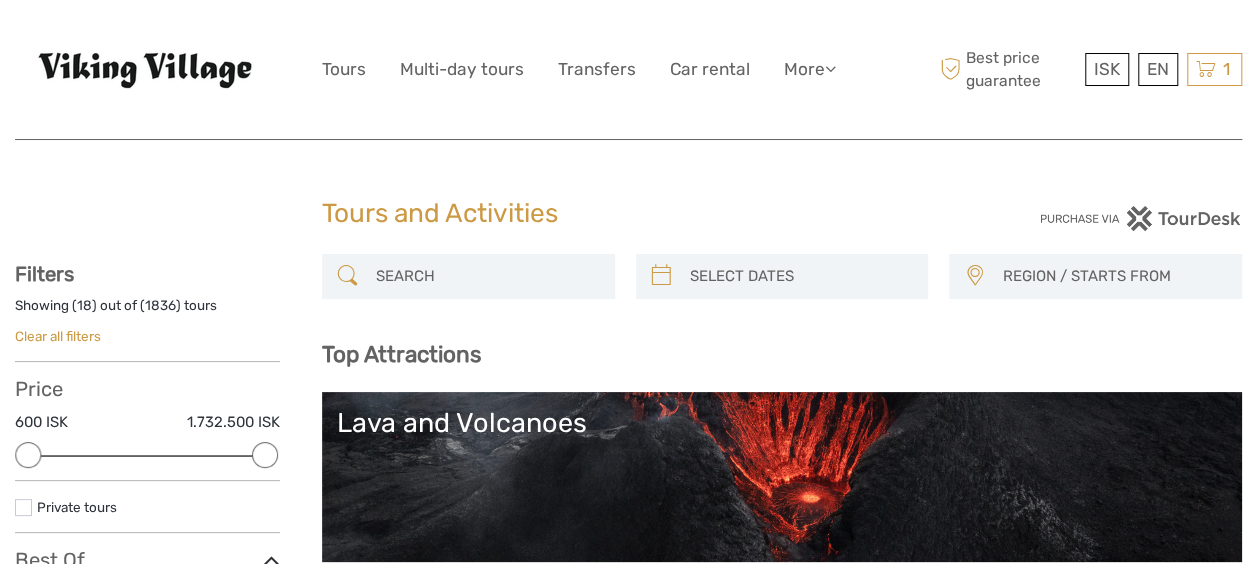scroll, scrollTop: 0, scrollLeft: 0, axis: both 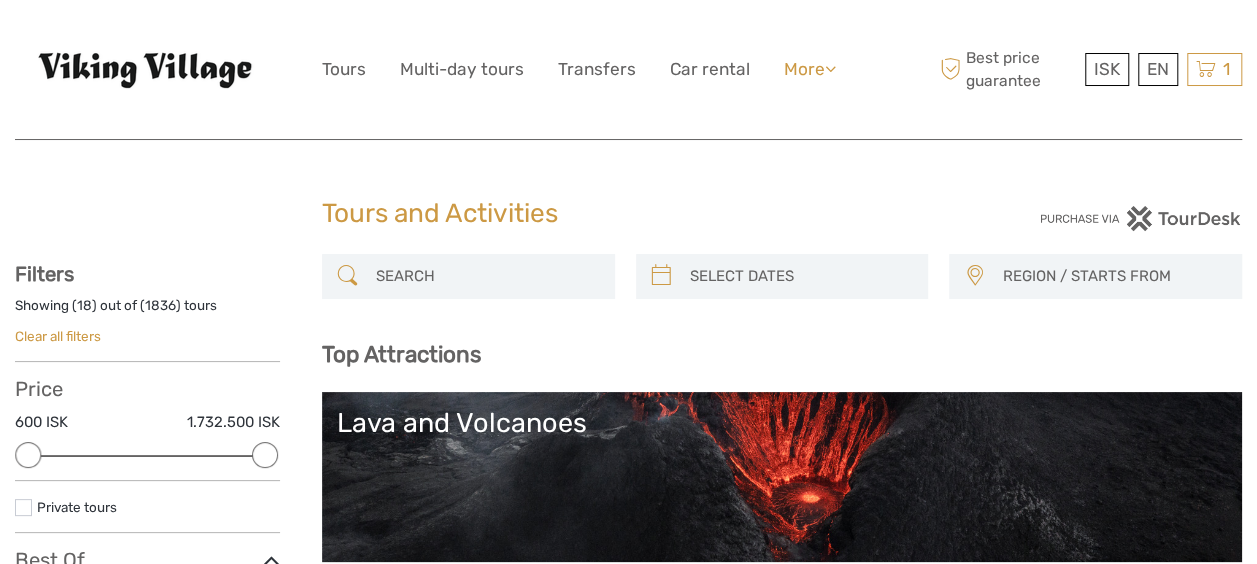 click on "More" at bounding box center [810, 69] 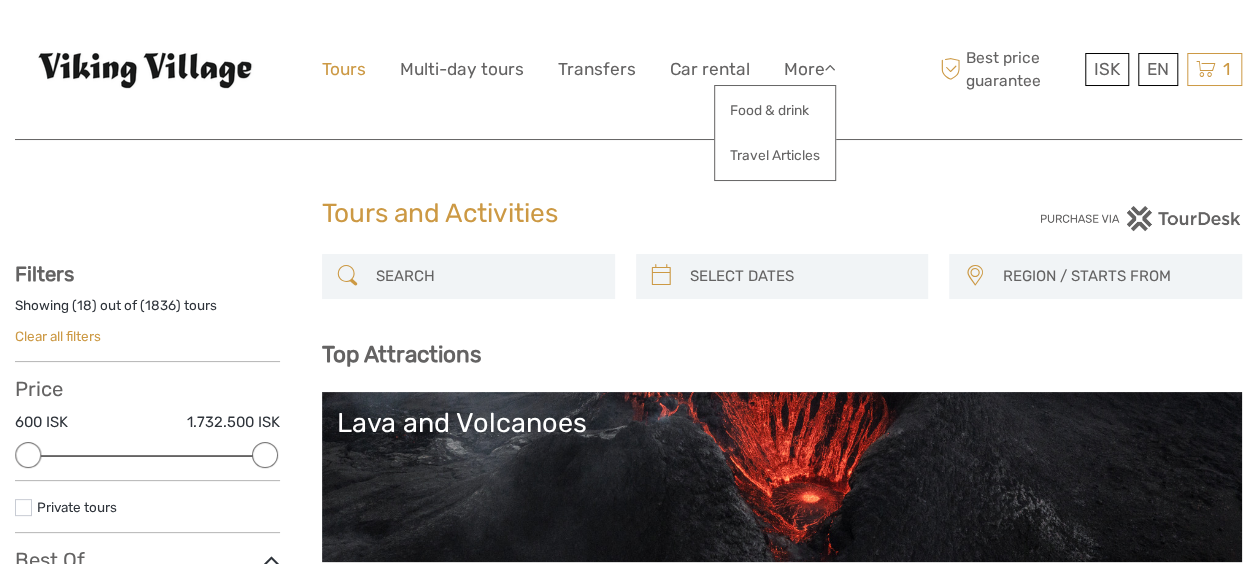 click on "Tours" at bounding box center [344, 69] 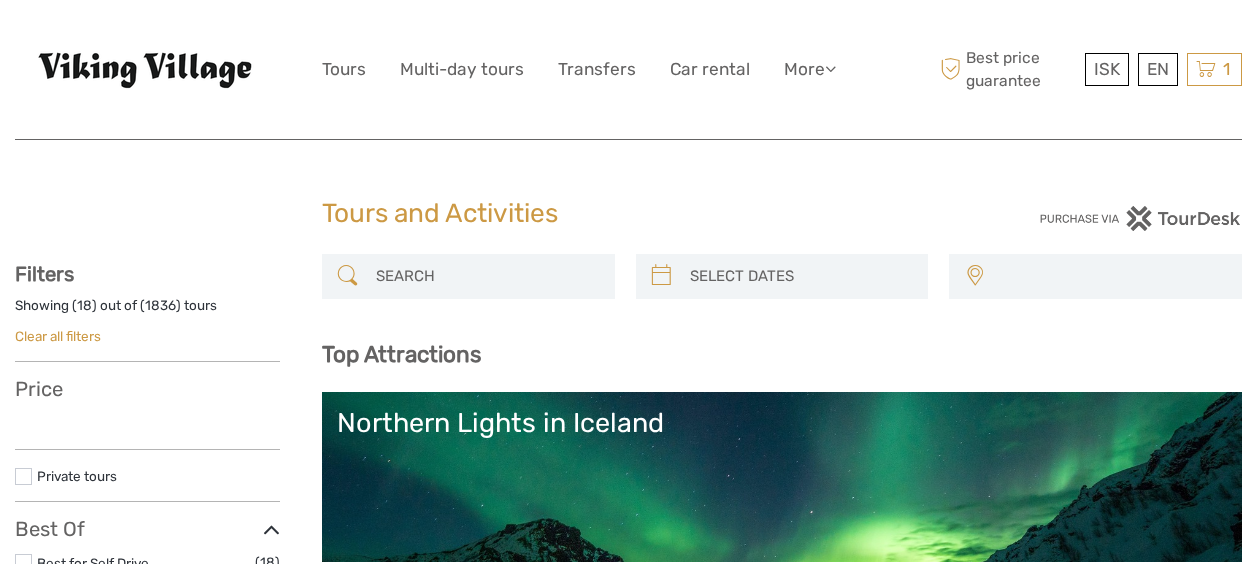 select 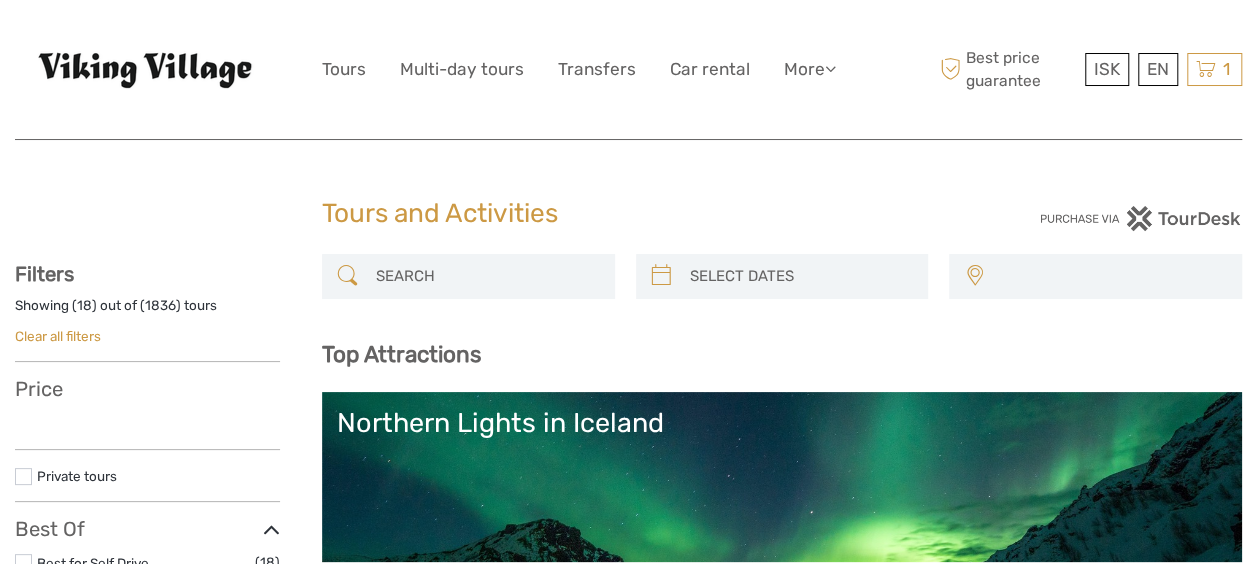 scroll, scrollTop: 0, scrollLeft: 0, axis: both 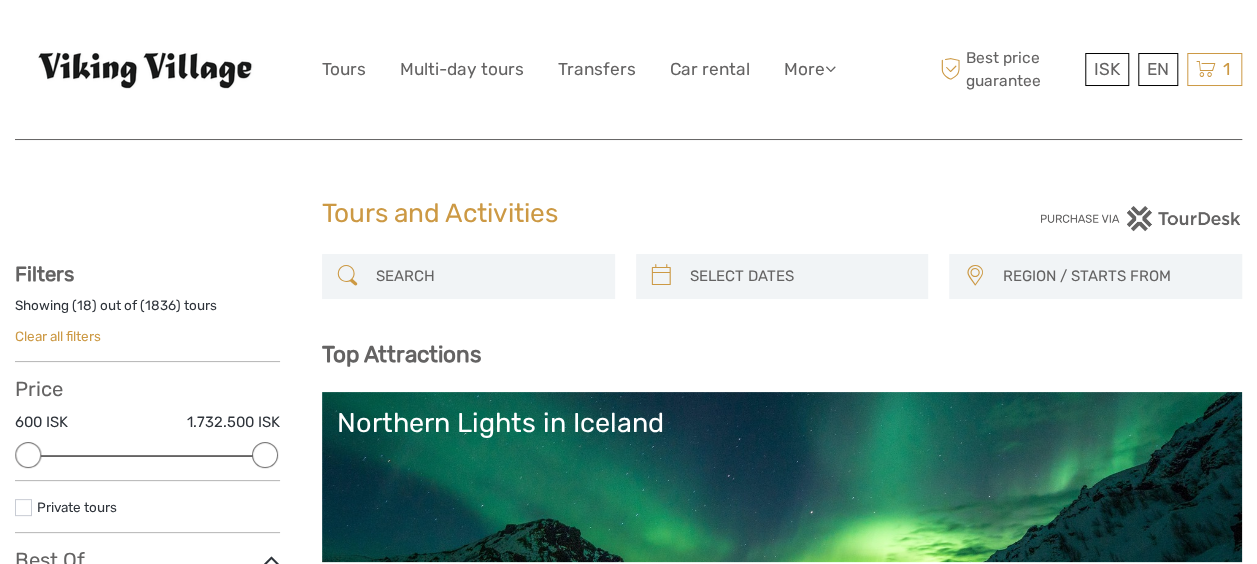 click on "REGION / STARTS FROM" at bounding box center (1112, 276) 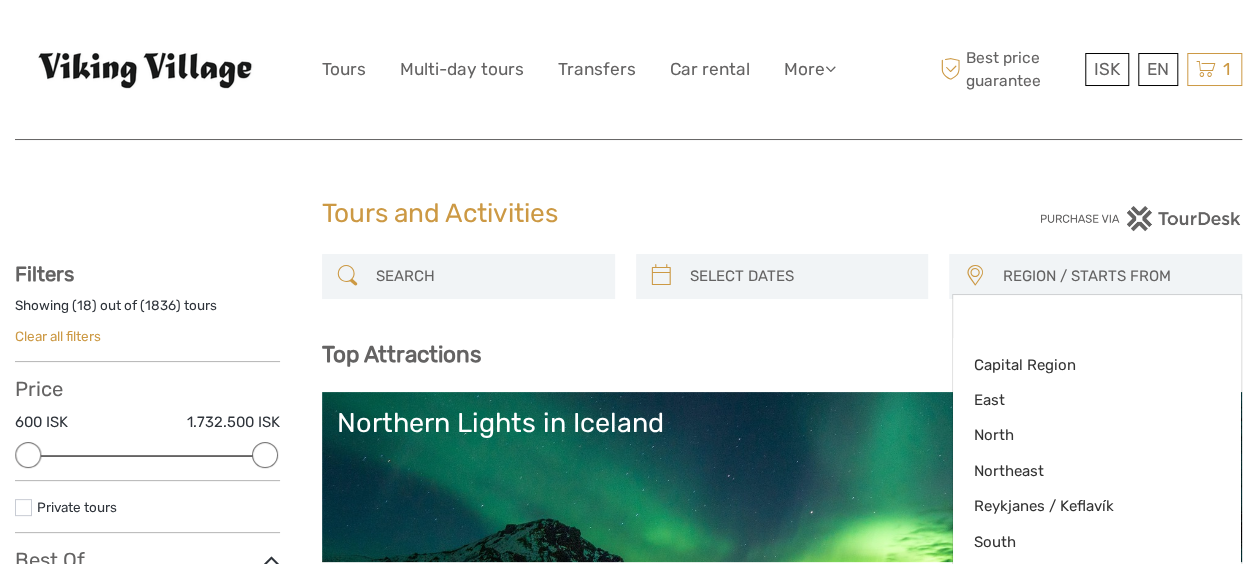 click on "REGION / STARTS FROM" at bounding box center (1112, 276) 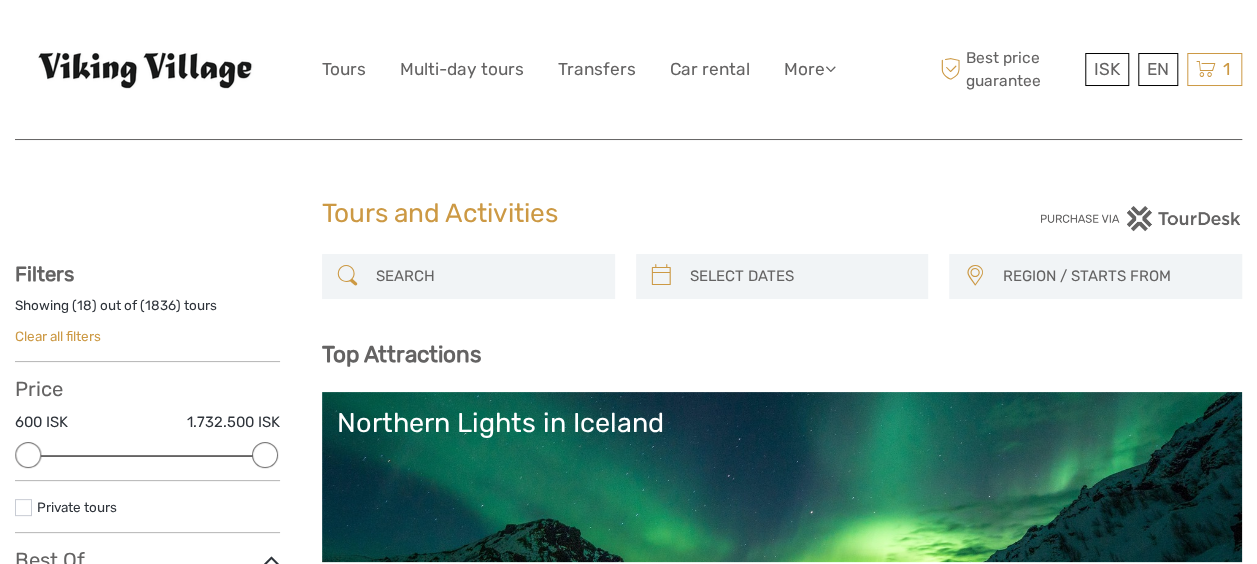 click on "REGION / STARTS FROM" at bounding box center [1112, 276] 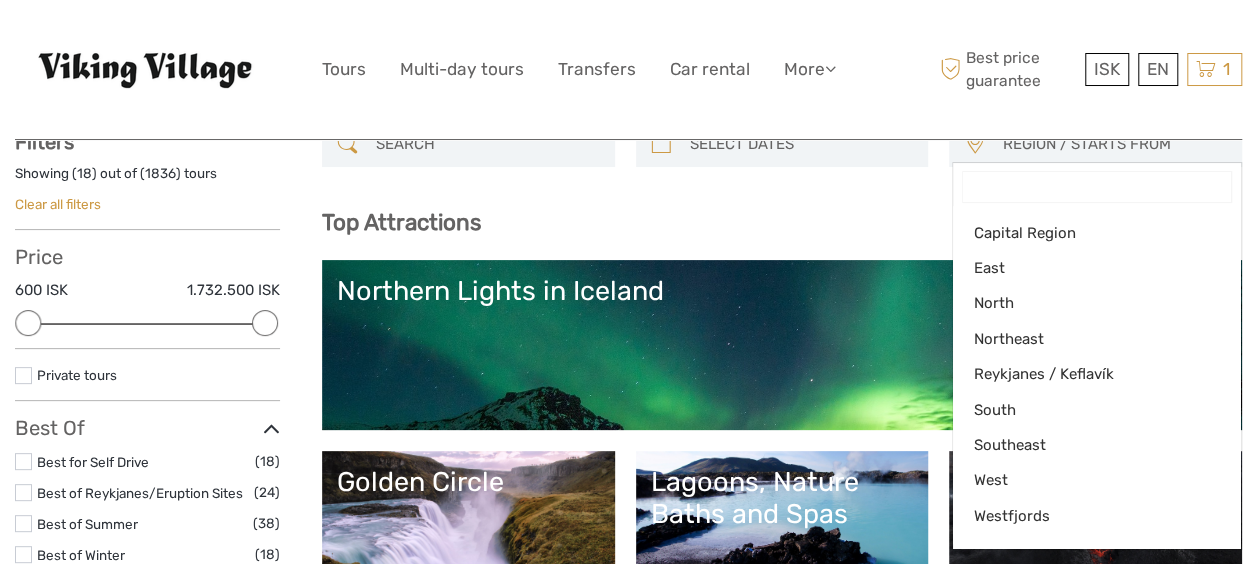 scroll, scrollTop: 129, scrollLeft: 0, axis: vertical 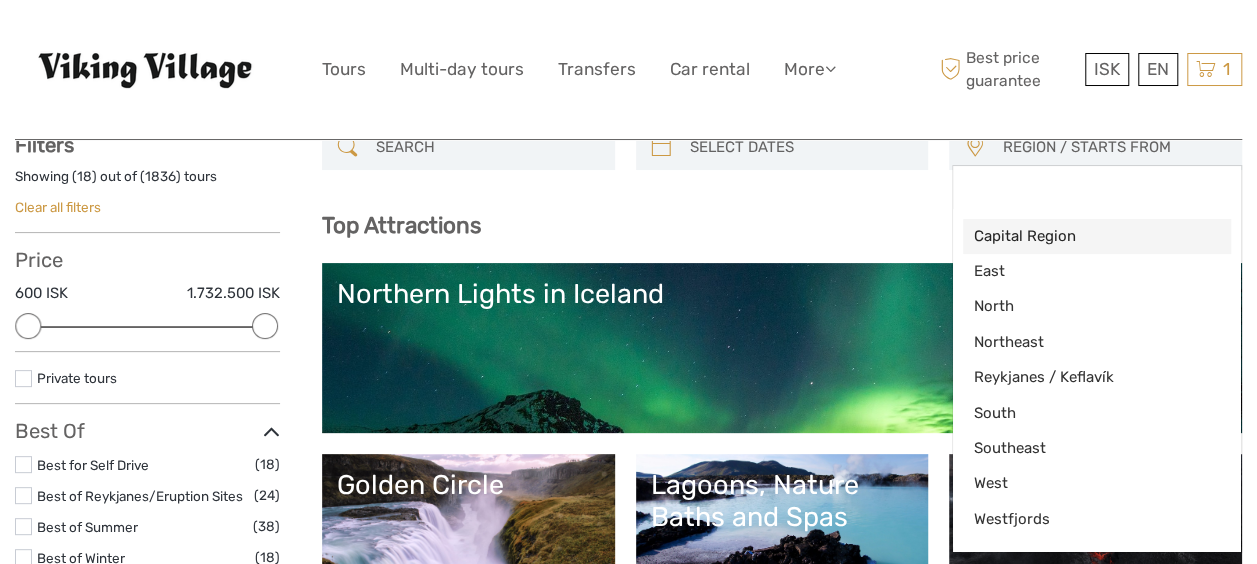 click on "Capital Region" at bounding box center (1080, 236) 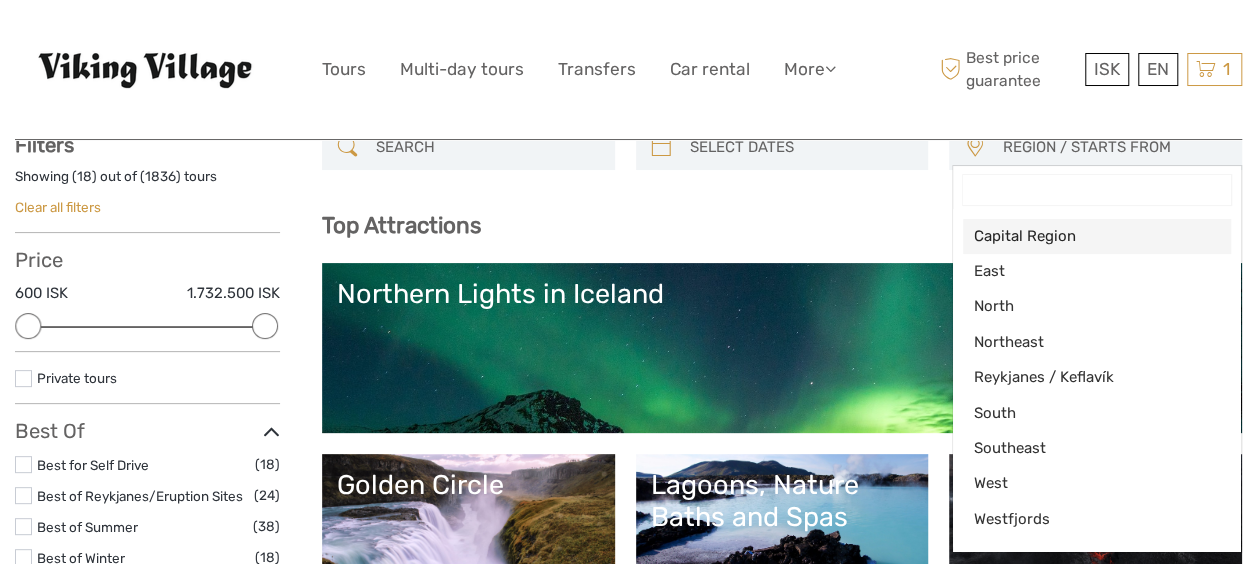 select on "Capital Region" 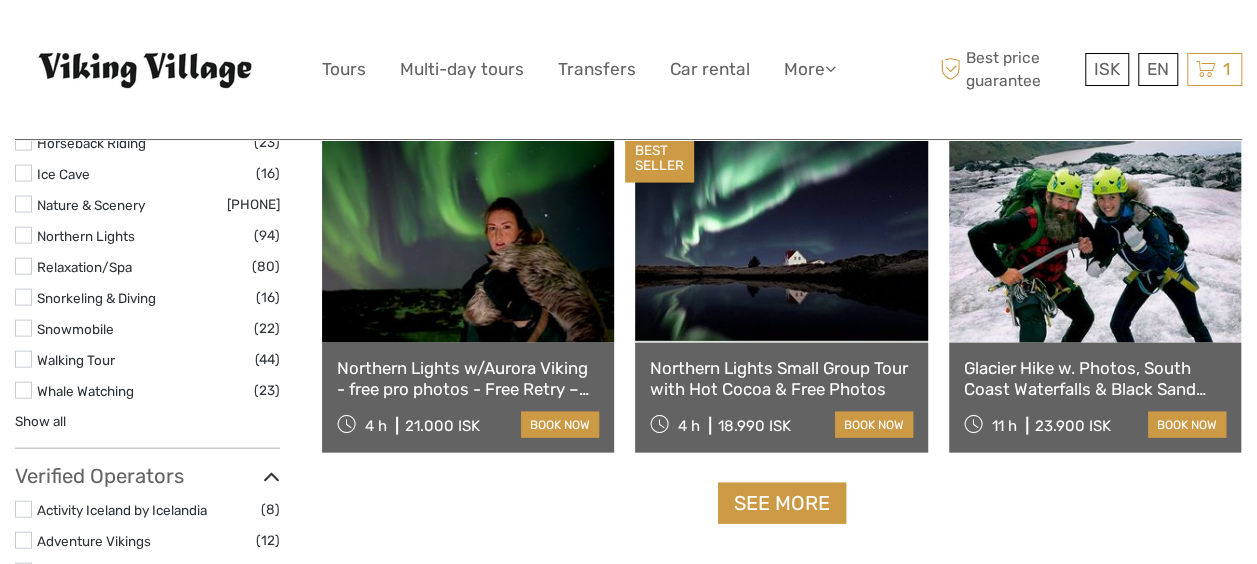 scroll, scrollTop: 2026, scrollLeft: 0, axis: vertical 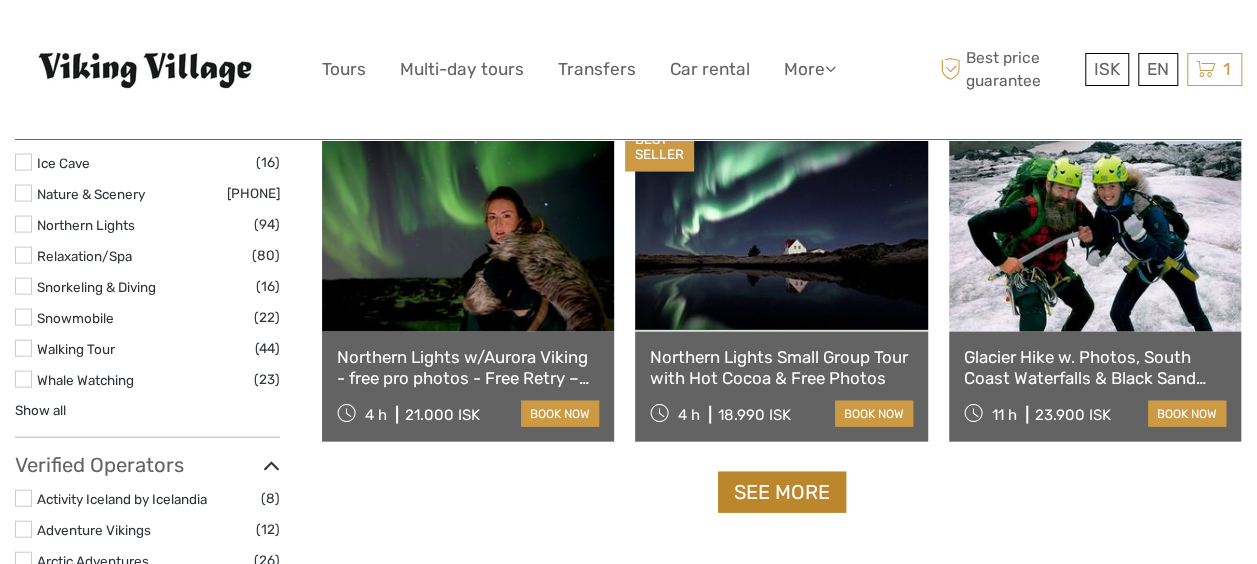 click on "See more" at bounding box center [782, 492] 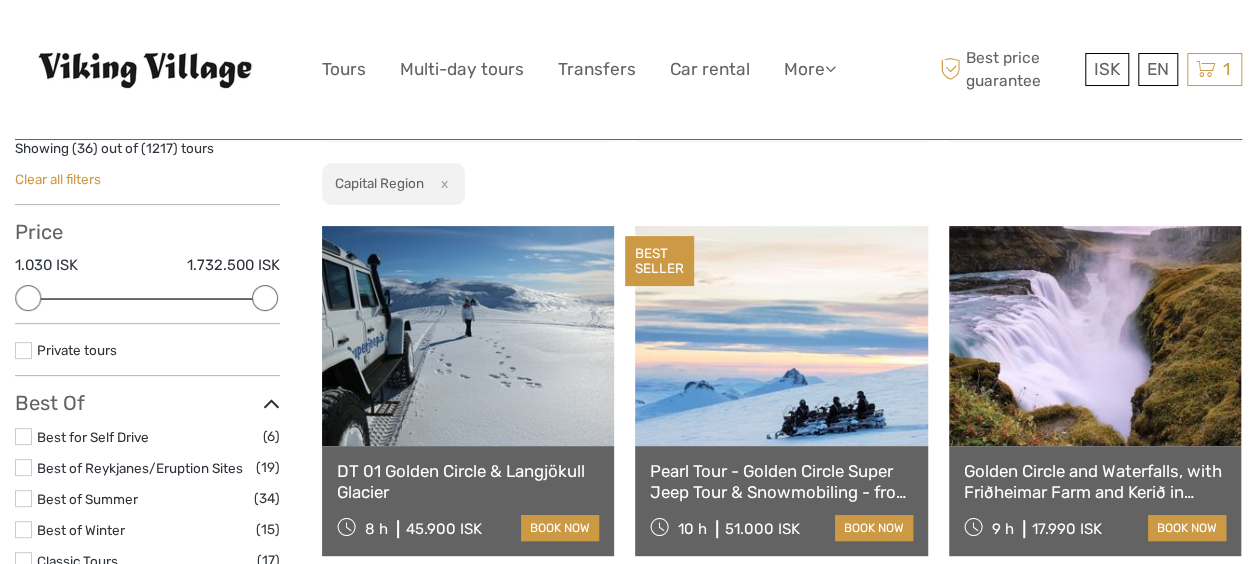 scroll, scrollTop: 0, scrollLeft: 0, axis: both 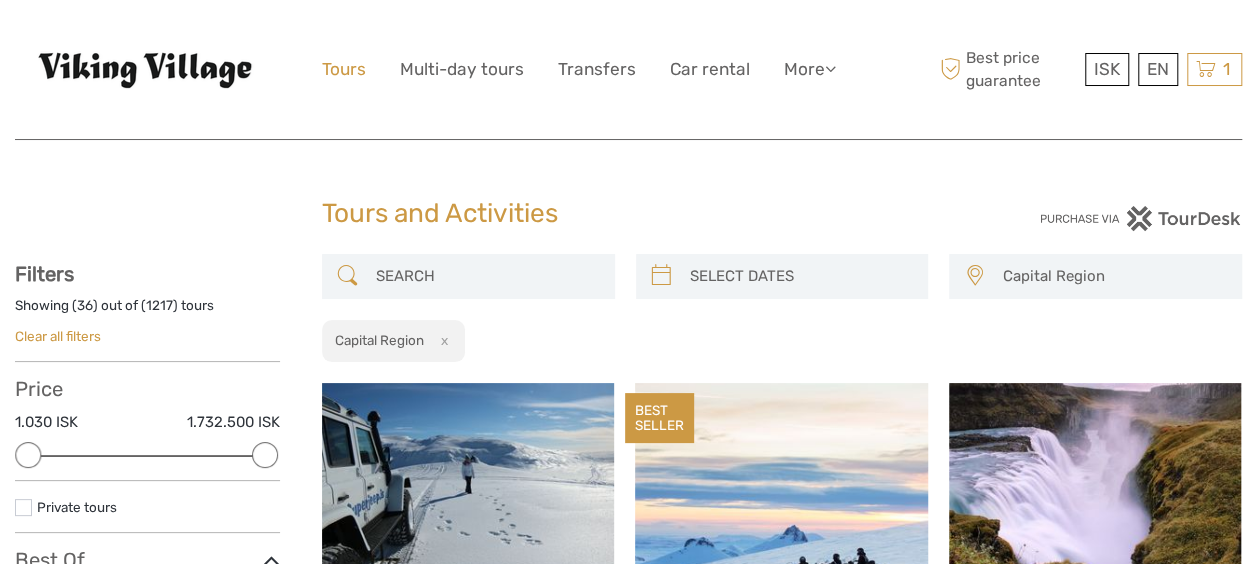 click on "Tours" at bounding box center (344, 69) 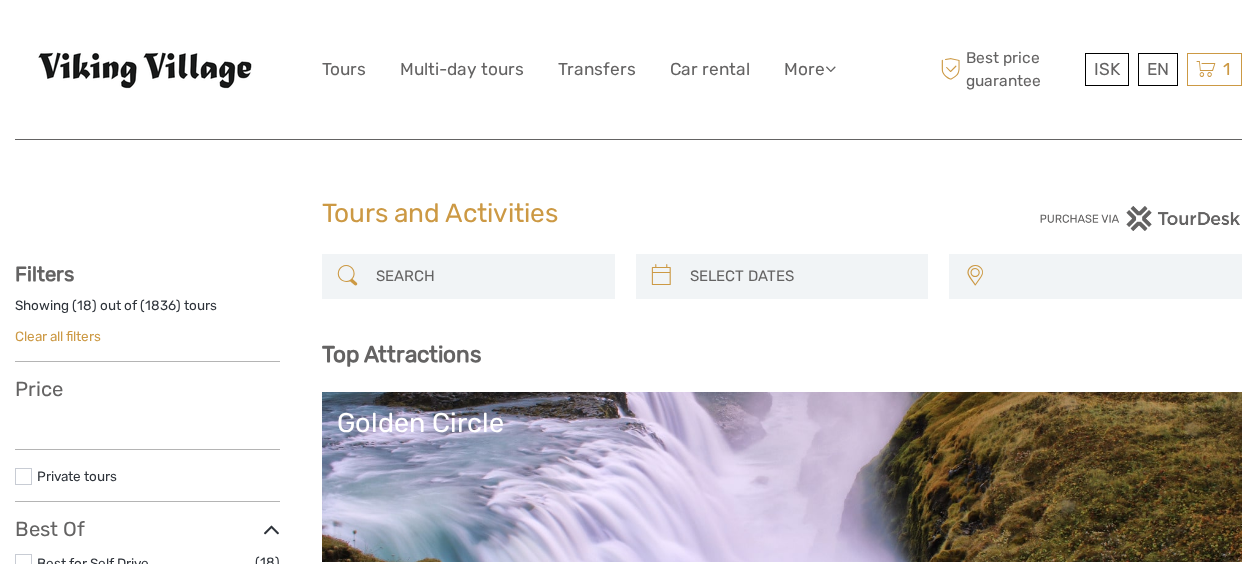select 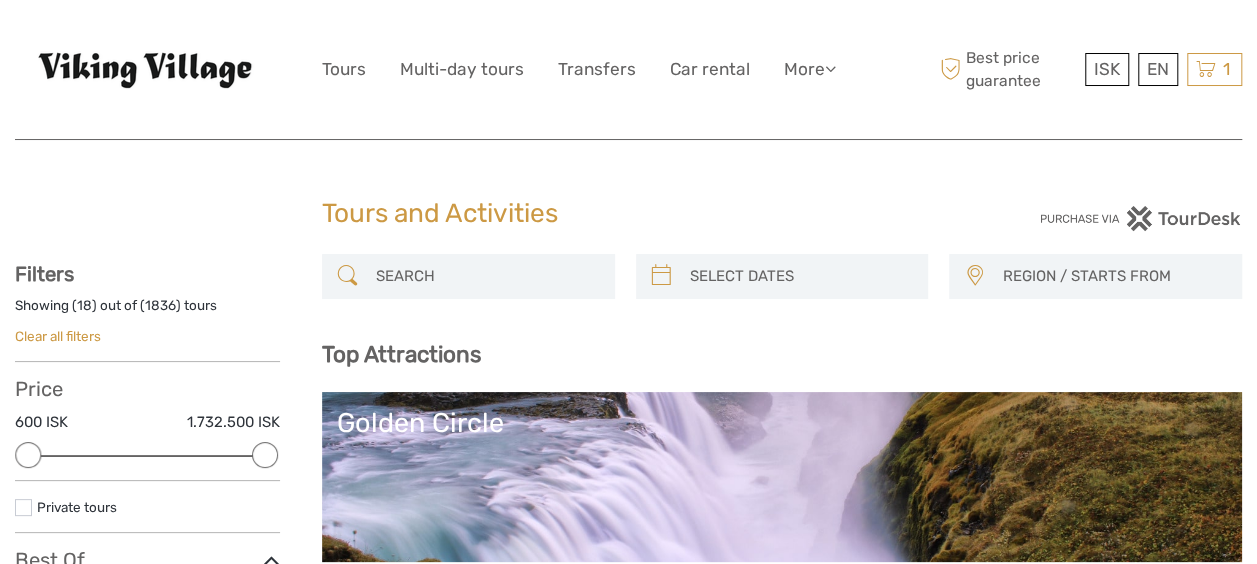 scroll, scrollTop: 0, scrollLeft: 0, axis: both 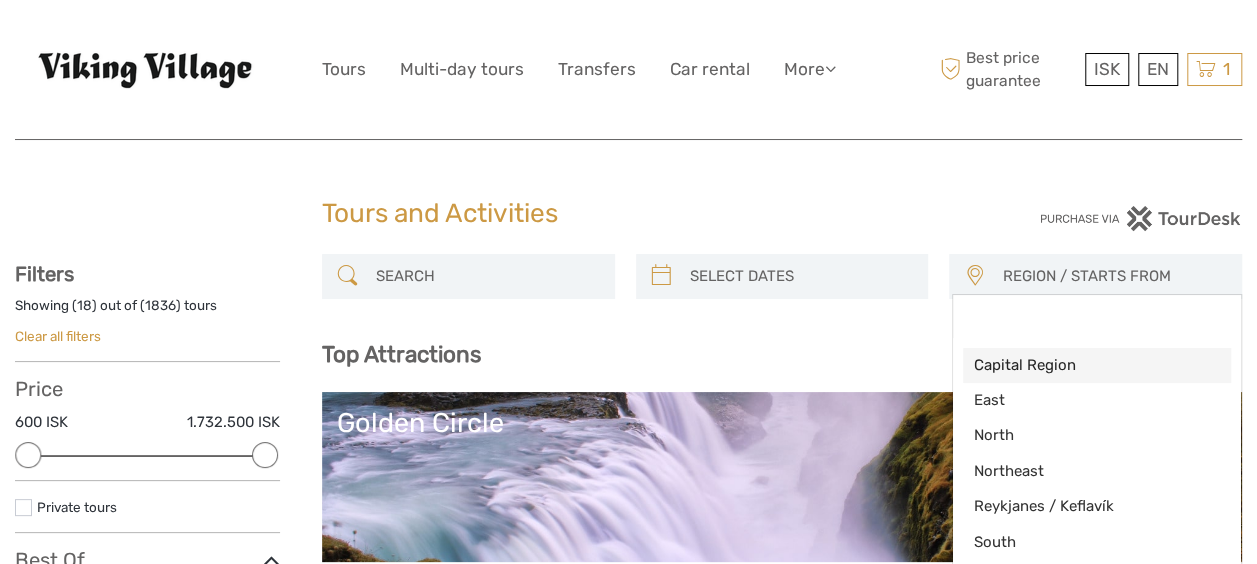 click on "Capital Region" at bounding box center [1080, 365] 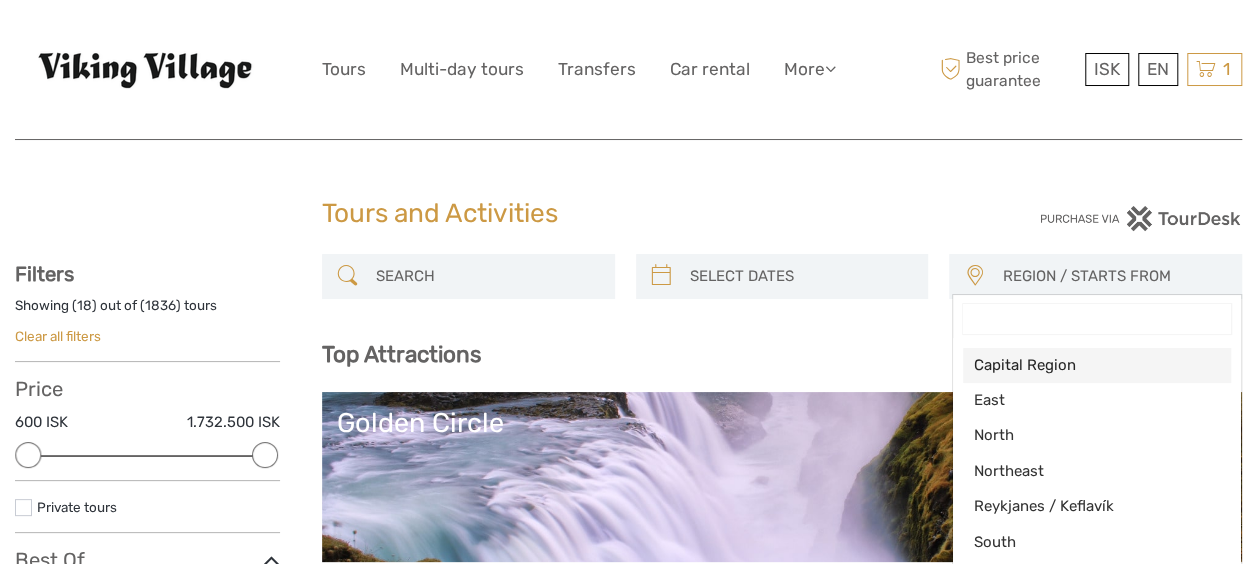 select on "Capital Region" 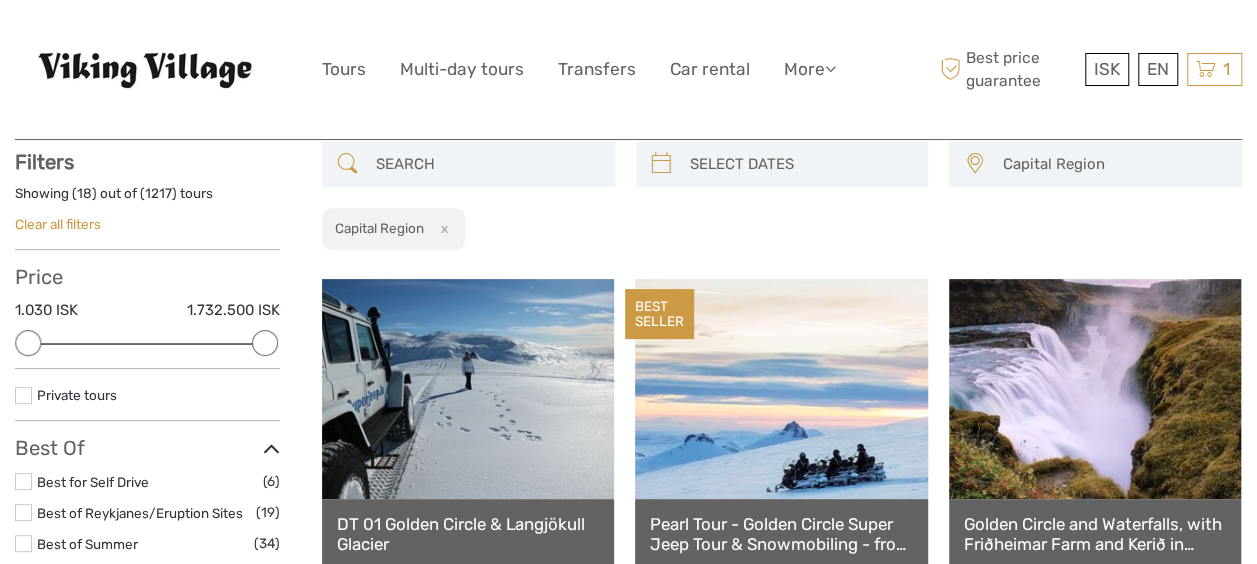 scroll, scrollTop: 113, scrollLeft: 0, axis: vertical 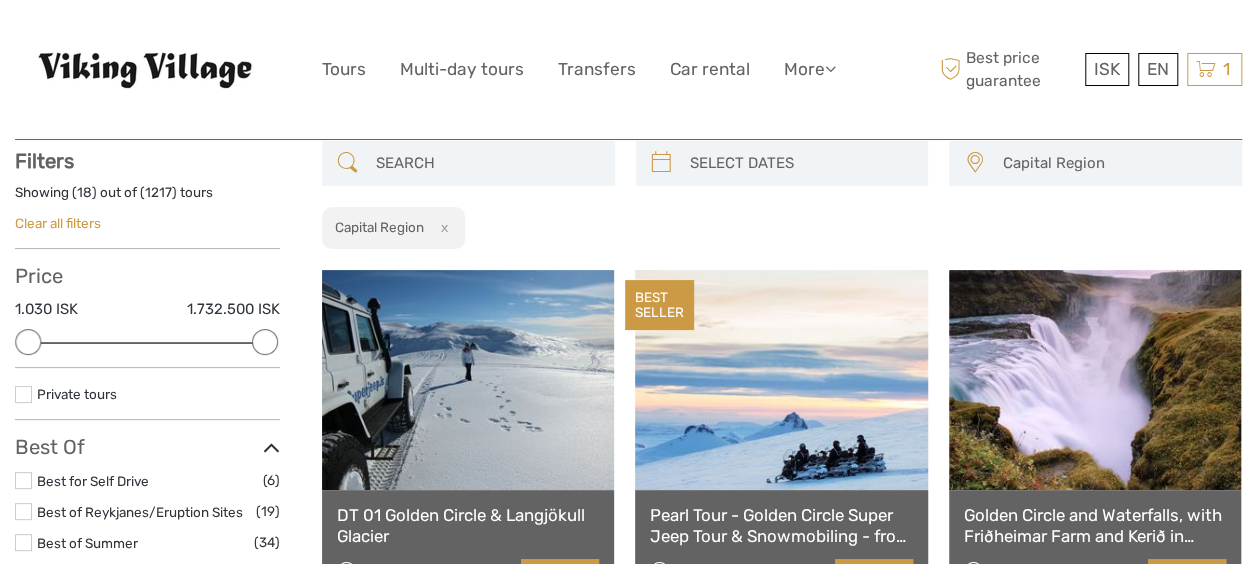 click on "Capital Region" at bounding box center (1112, 163) 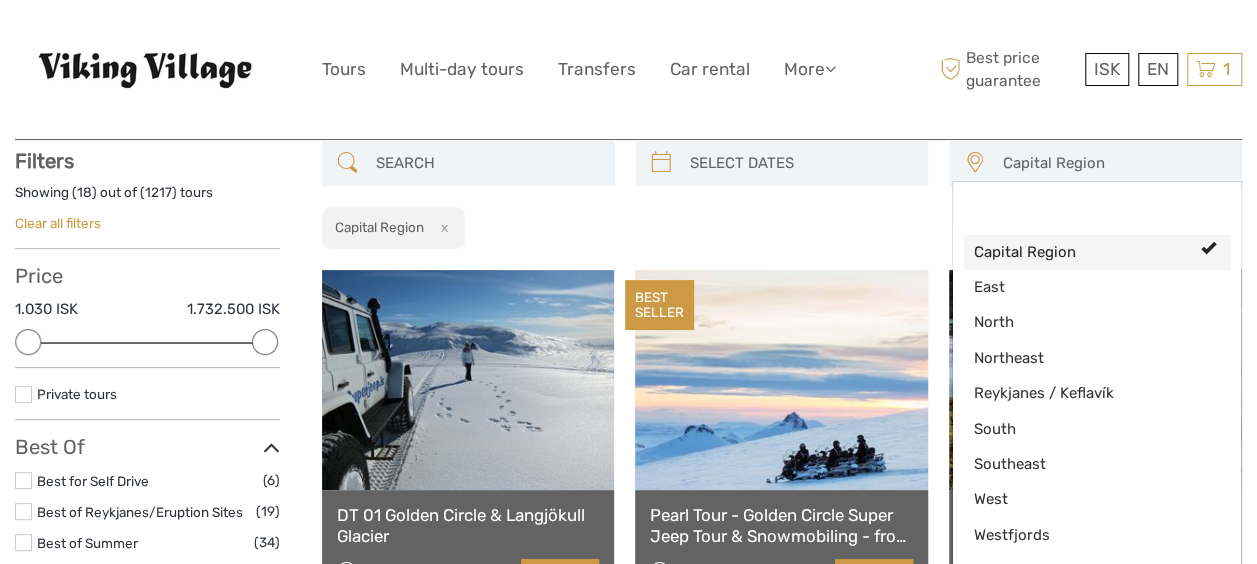 click on "Capital Region" at bounding box center [1080, 252] 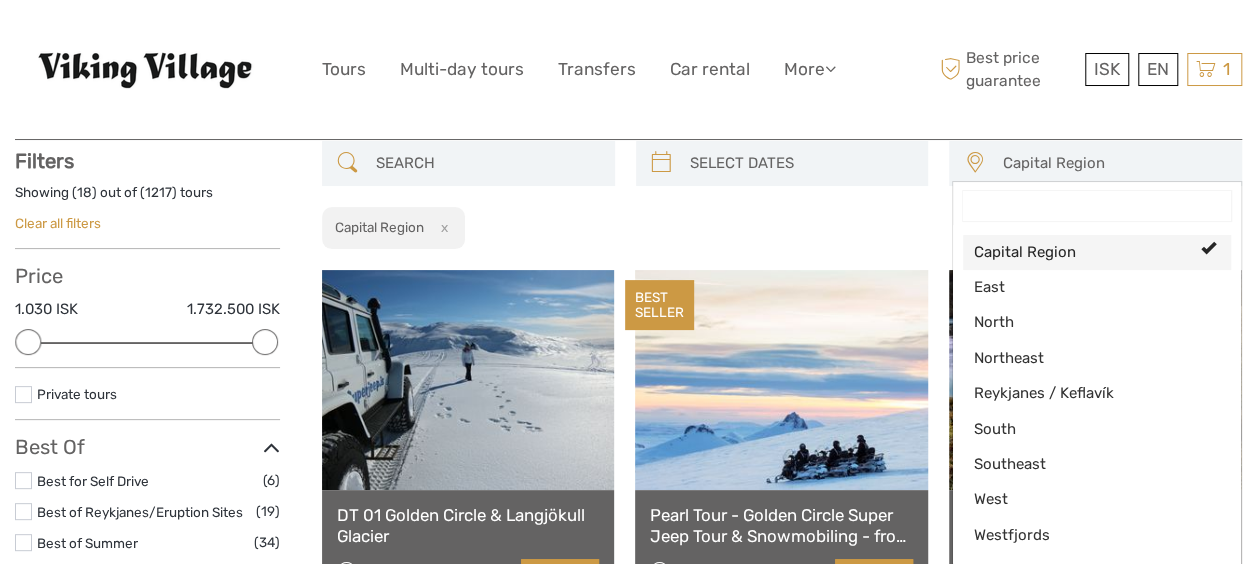 select 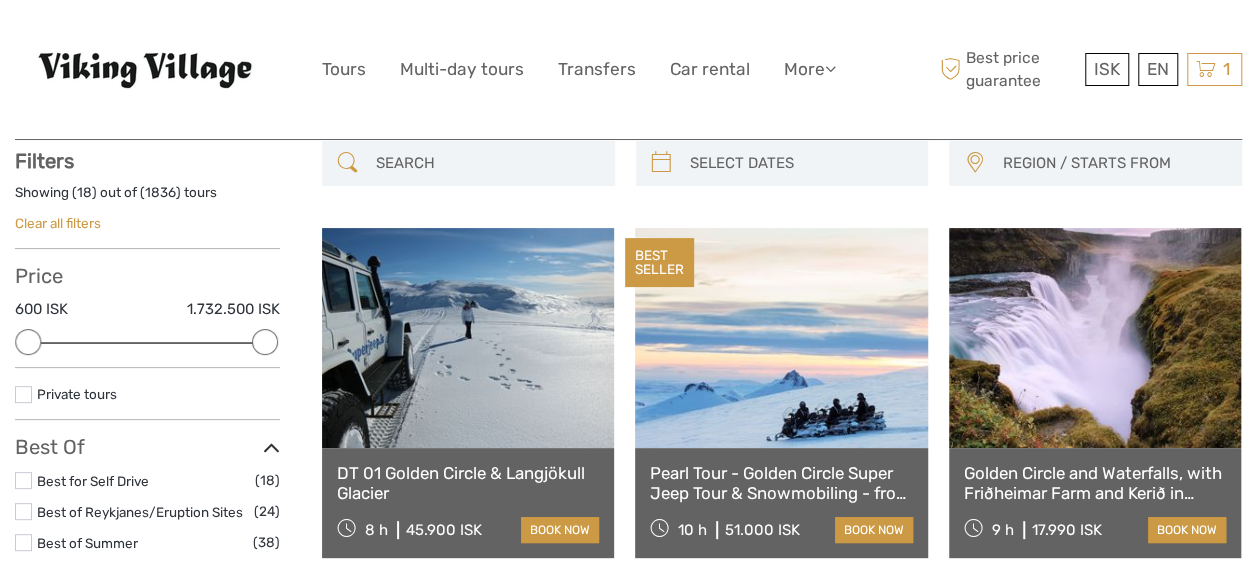 type on "[DATE]" 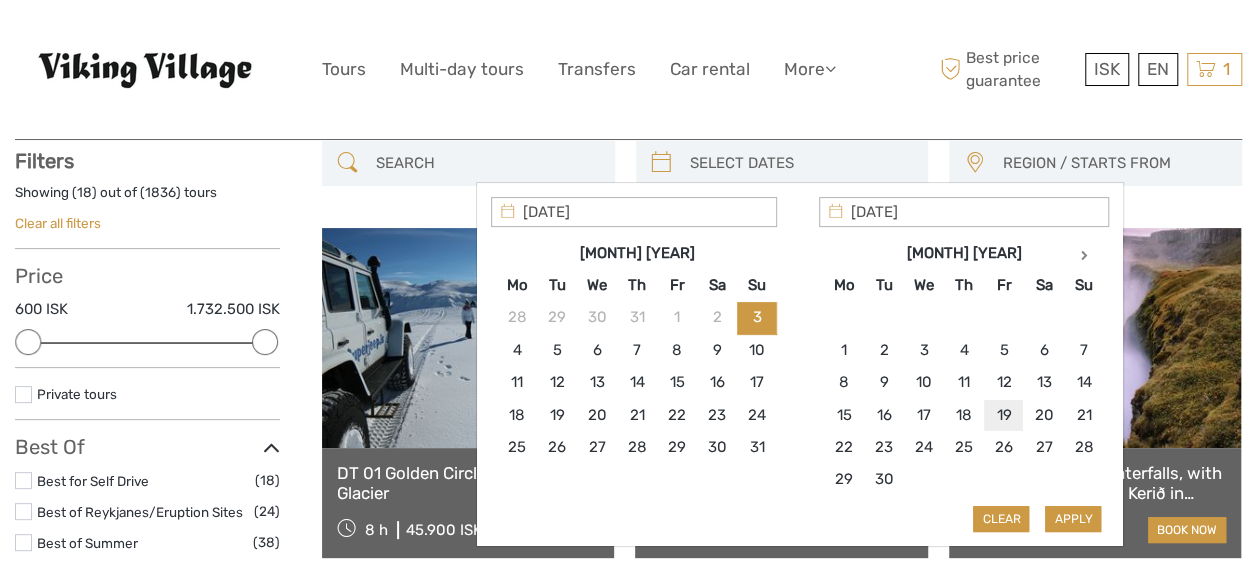 type on "[DATE]" 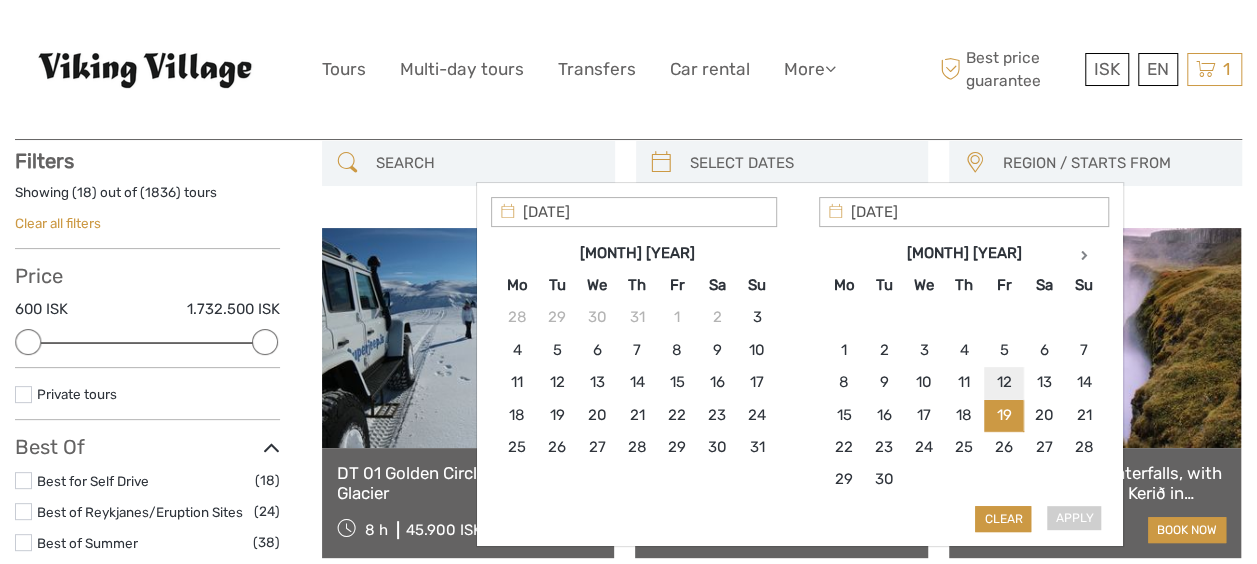 type on "[DATE]" 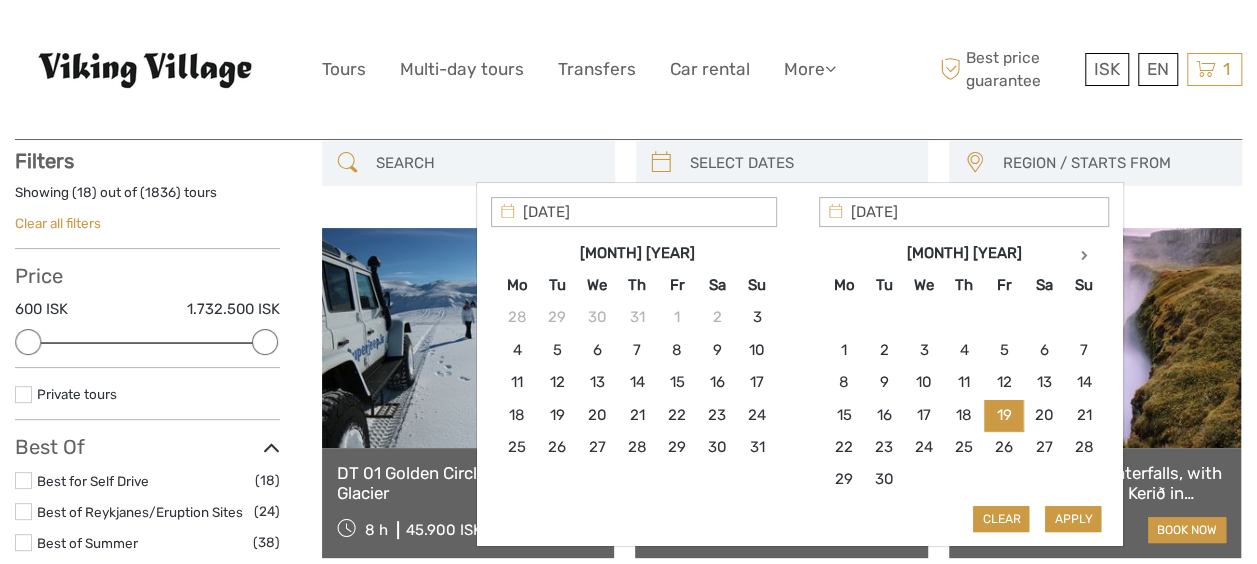 type on "[DATE]" 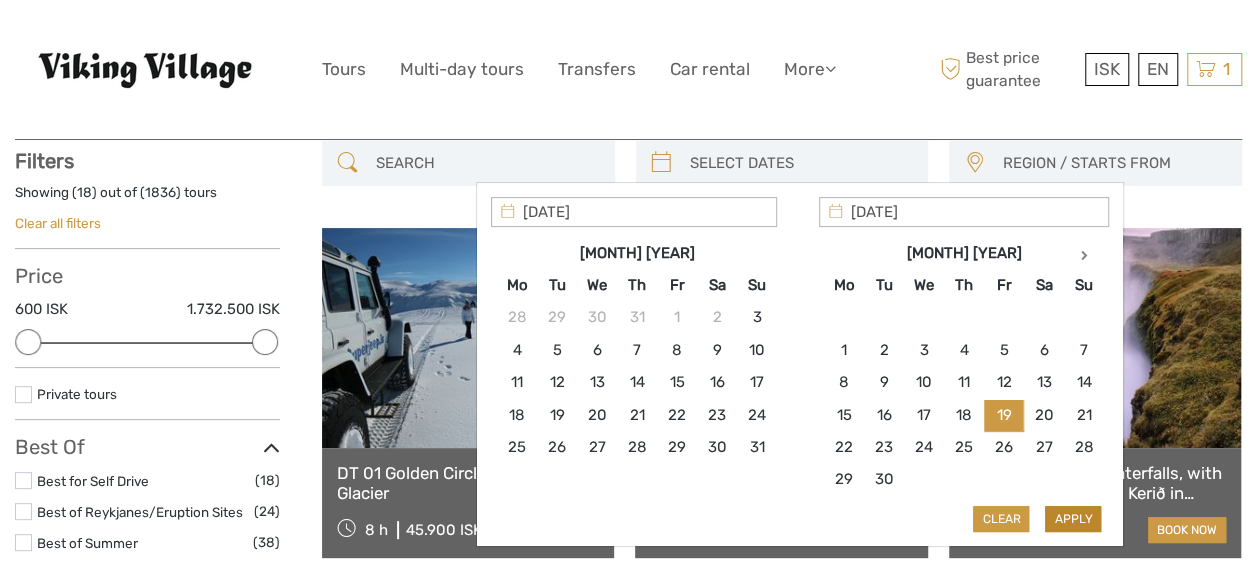click on "Apply" at bounding box center [1073, 519] 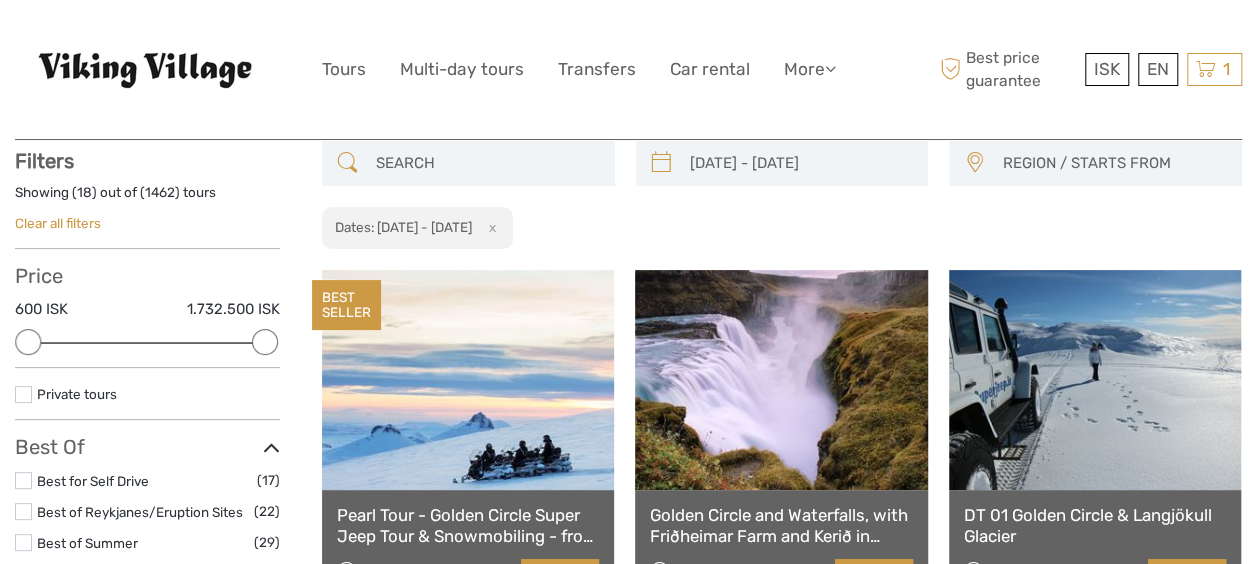 click on "REGION / STARTS FROM" at bounding box center (1112, 163) 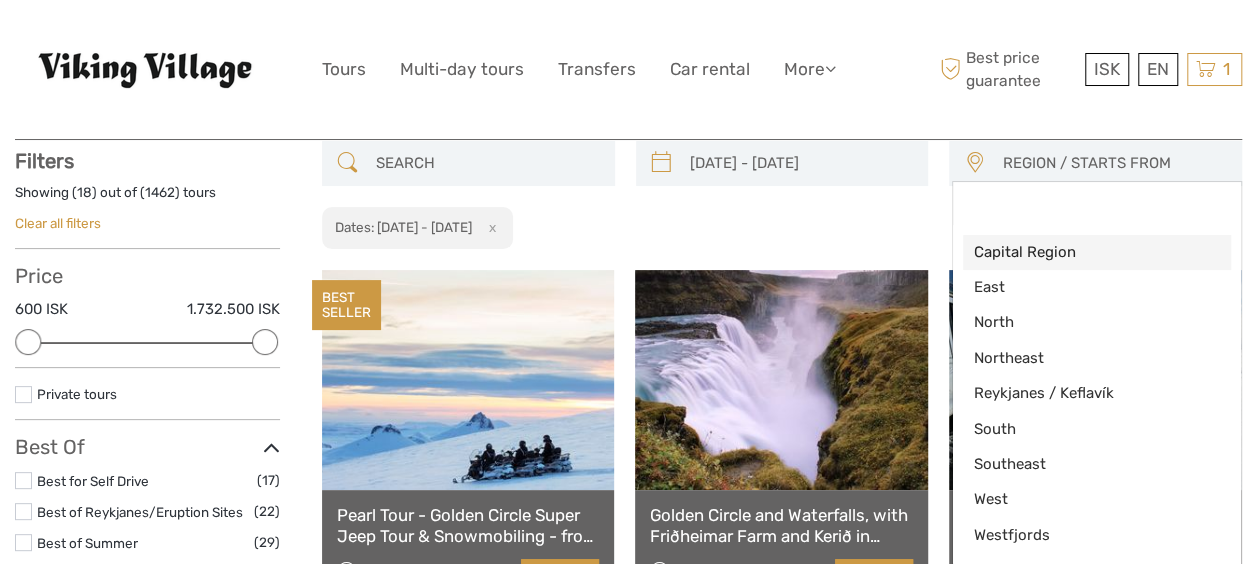 click on "Capital Region" at bounding box center [1080, 252] 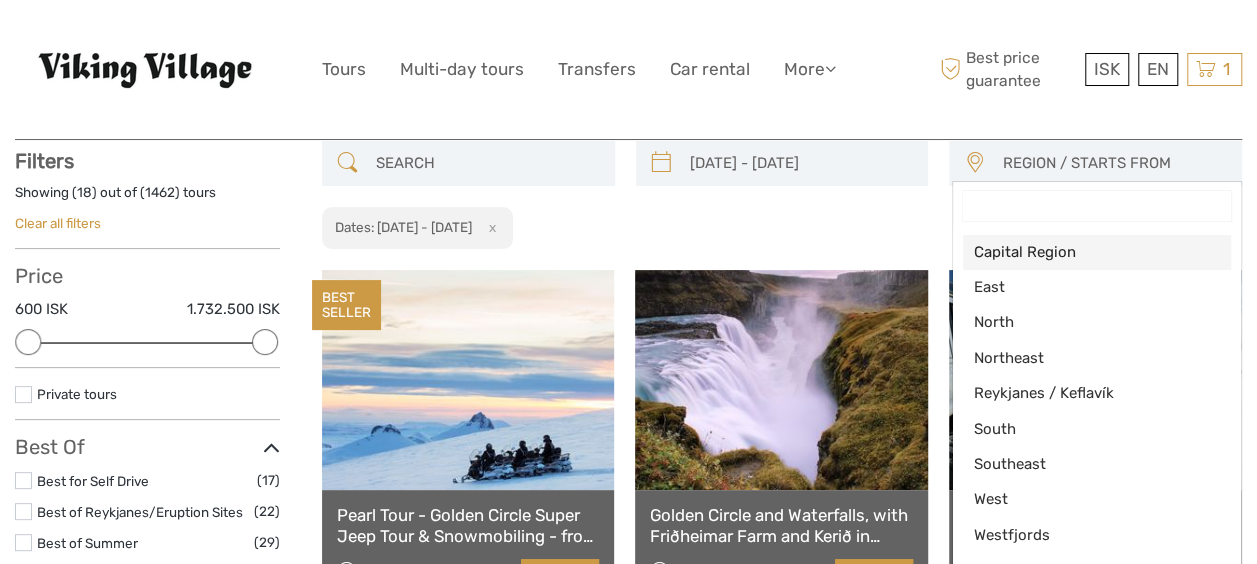 select on "Capital Region" 